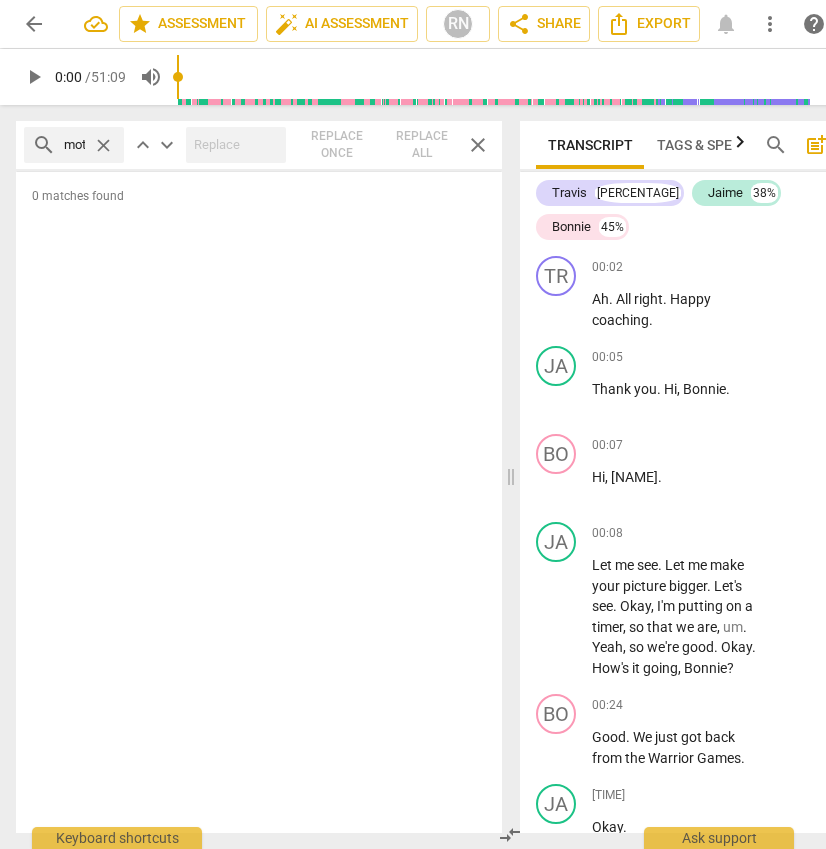 scroll, scrollTop: 0, scrollLeft: 0, axis: both 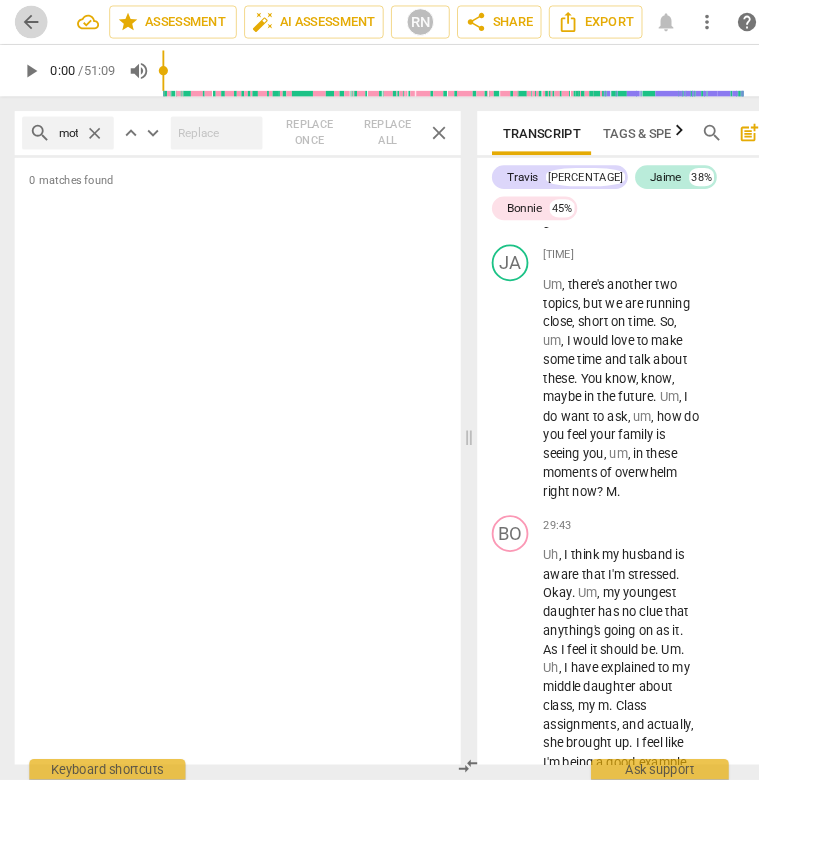 click on "arrow_back" at bounding box center [34, 24] 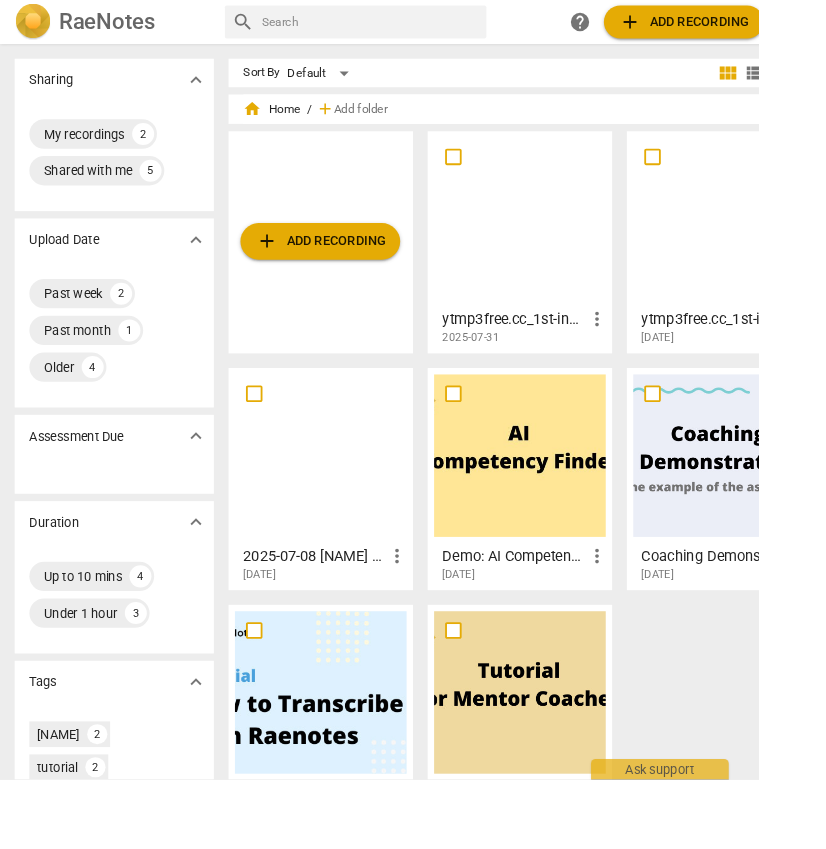 click at bounding box center (566, 238) 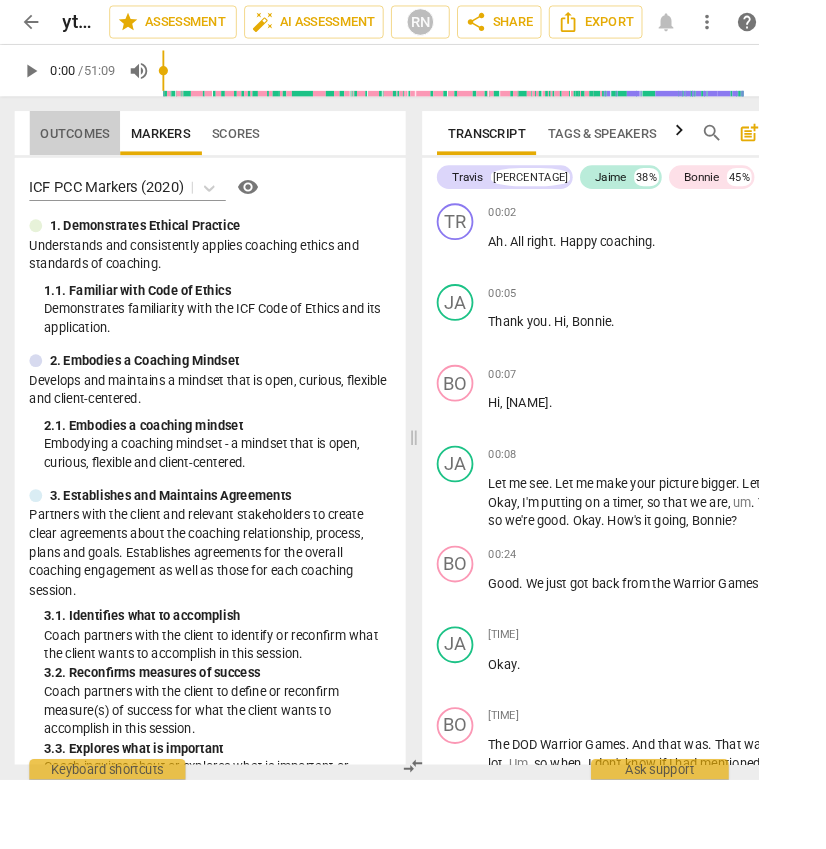 click on "Outcomes" at bounding box center [81, 145] 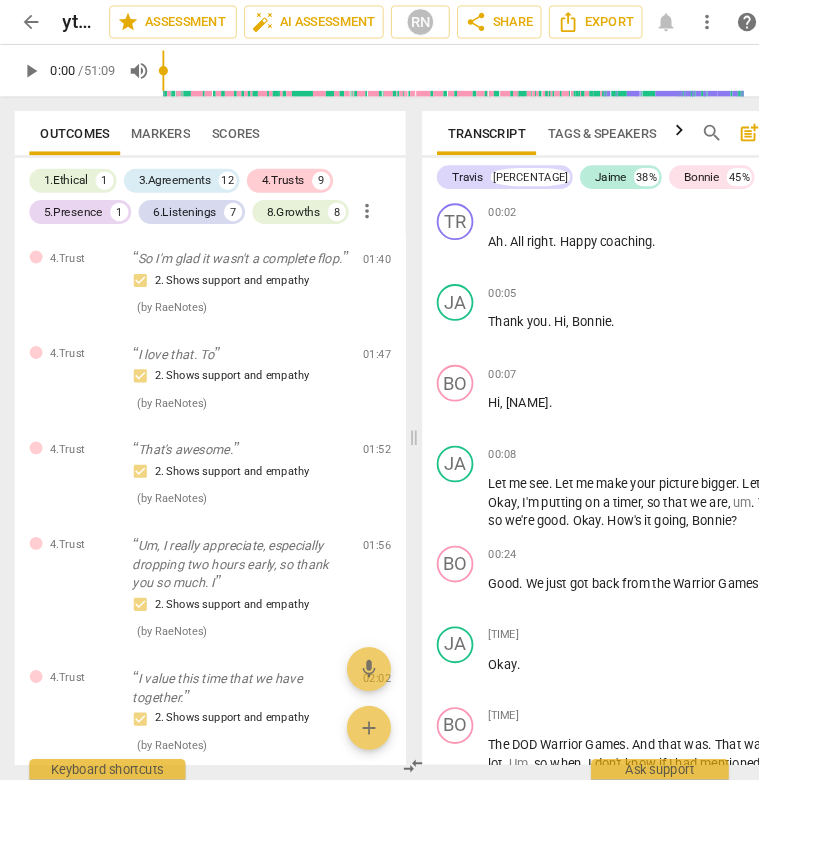 click on "more_vert" at bounding box center (400, 230) 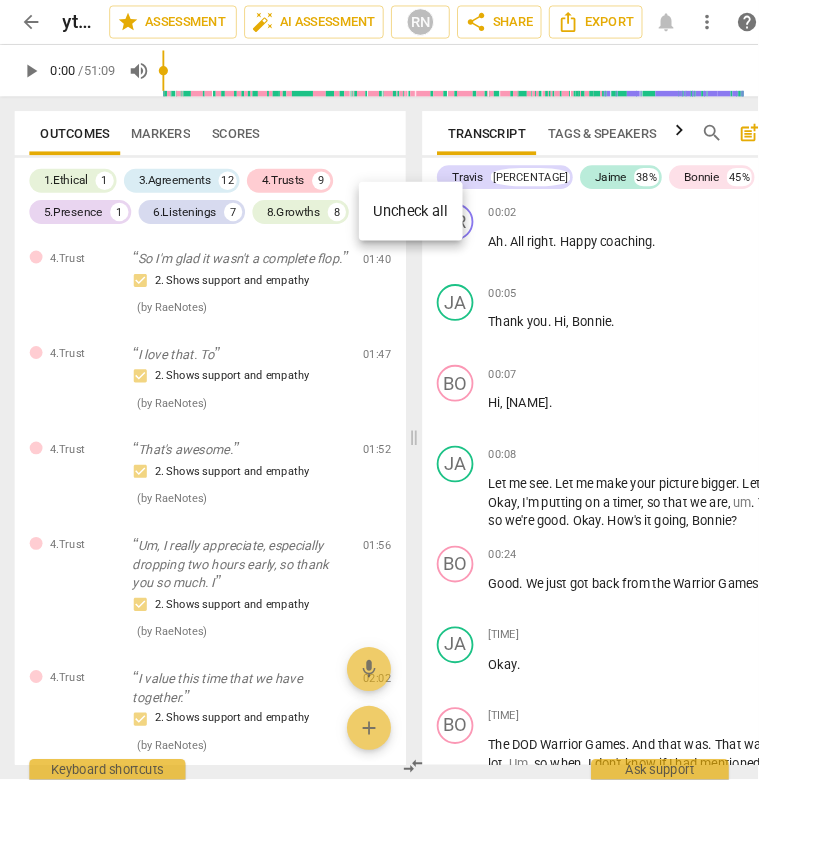 click on "Uncheck all" at bounding box center (447, 230) 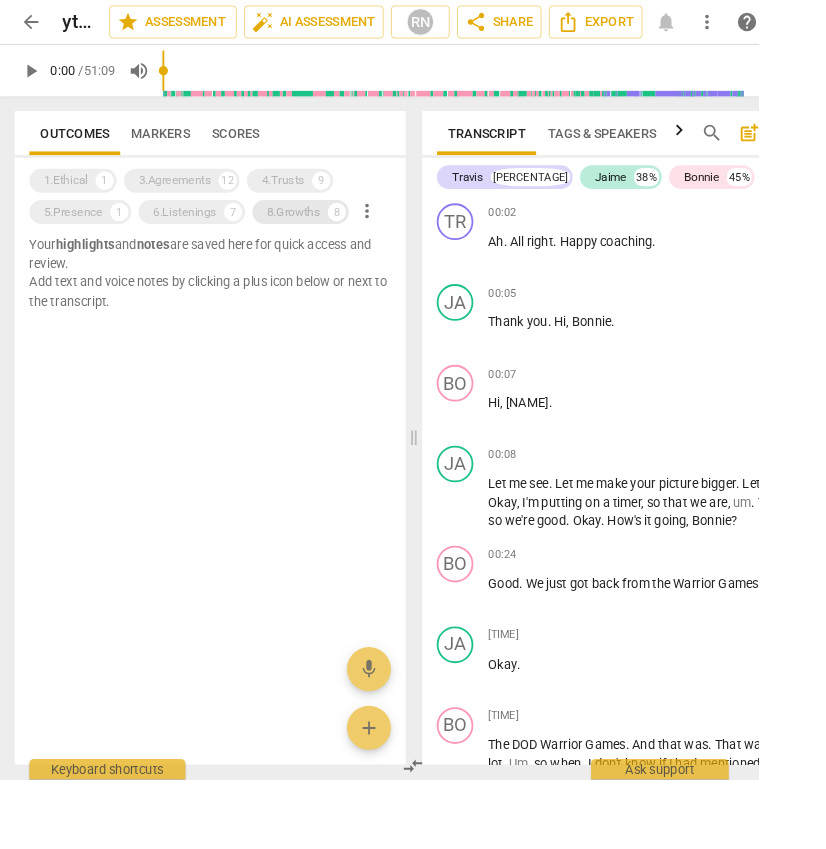 click on "8.Growths" at bounding box center [320, 231] 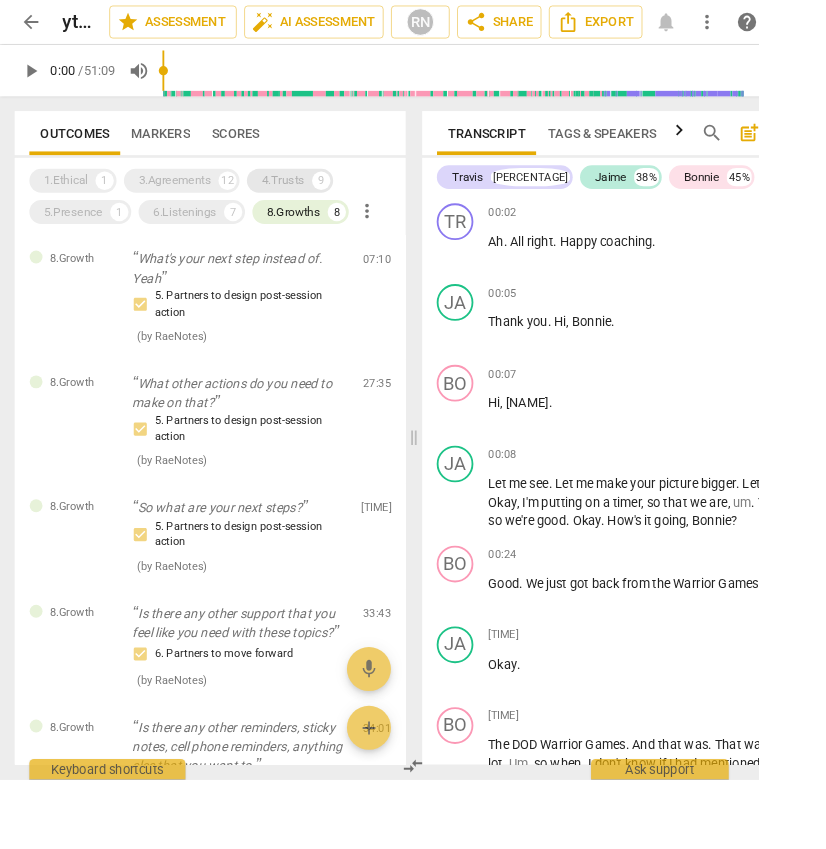 click on "4.Trusts" at bounding box center [308, 197] 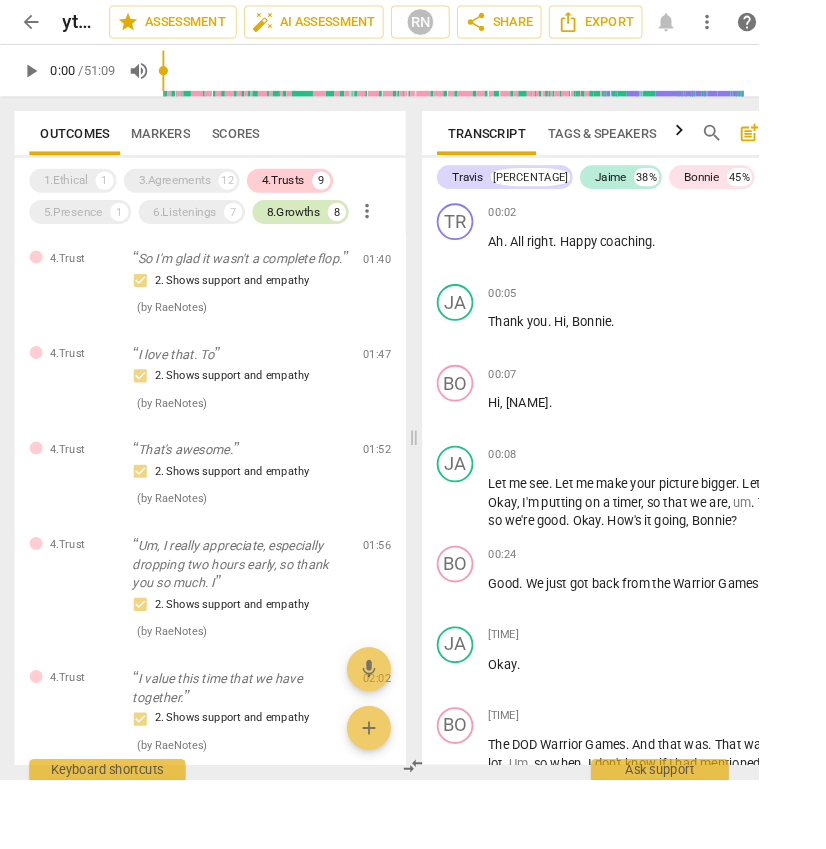 click on "8.Growths" at bounding box center (320, 231) 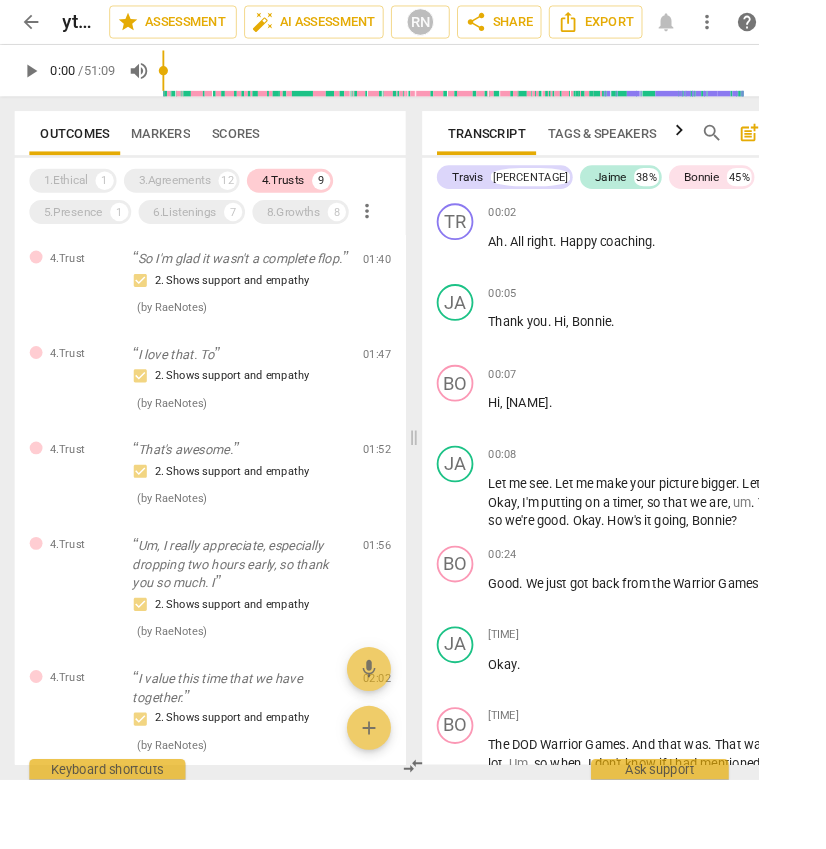 scroll, scrollTop: 611, scrollLeft: 0, axis: vertical 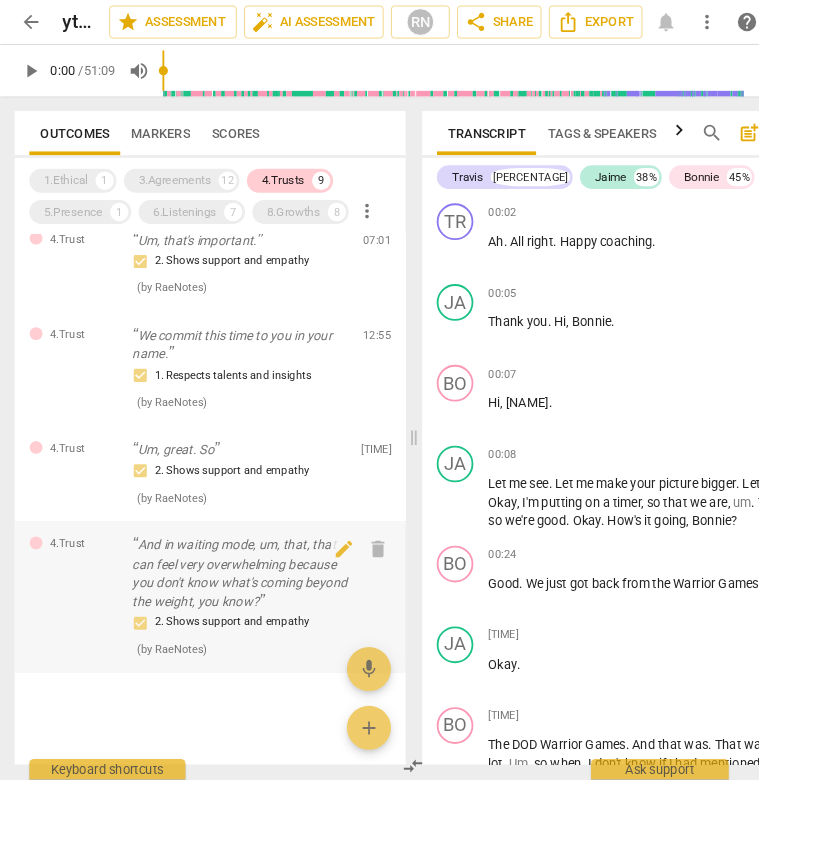 click on "And in waiting mode, um, that, that can feel very overwhelming because you don't know what's coming beyond the weight, you know?" at bounding box center [261, 624] 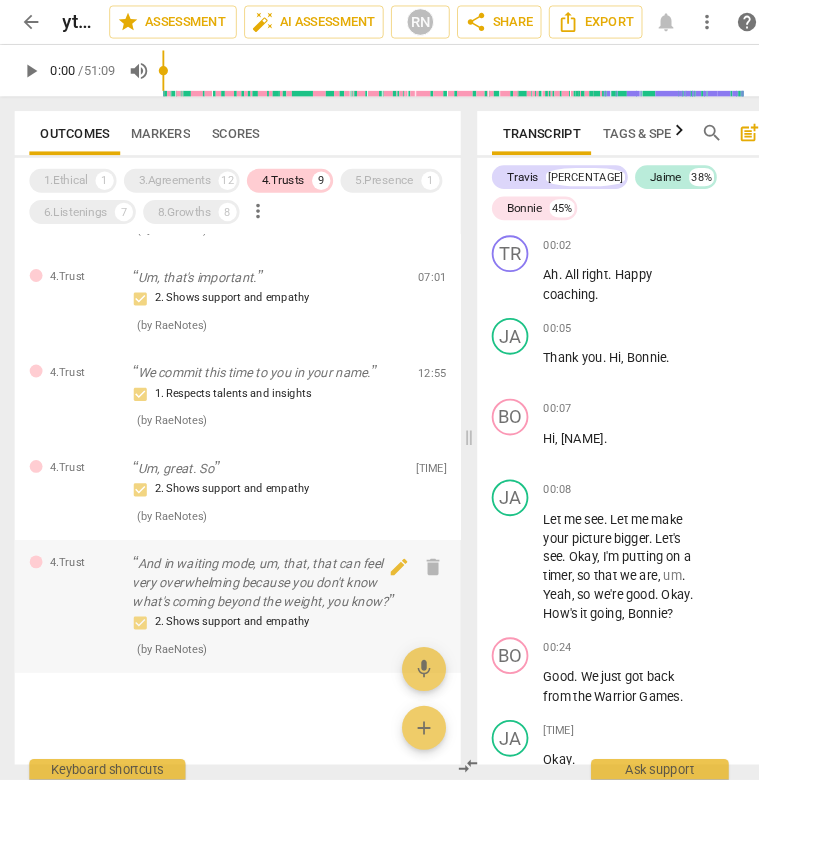 scroll, scrollTop: 511, scrollLeft: 0, axis: vertical 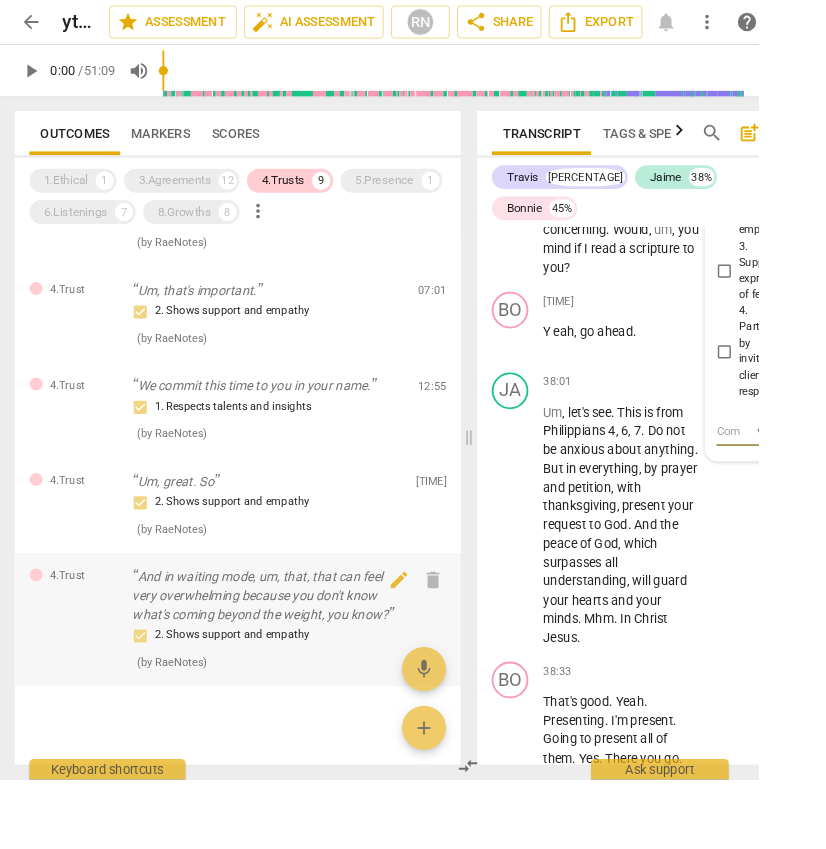 type on "3" 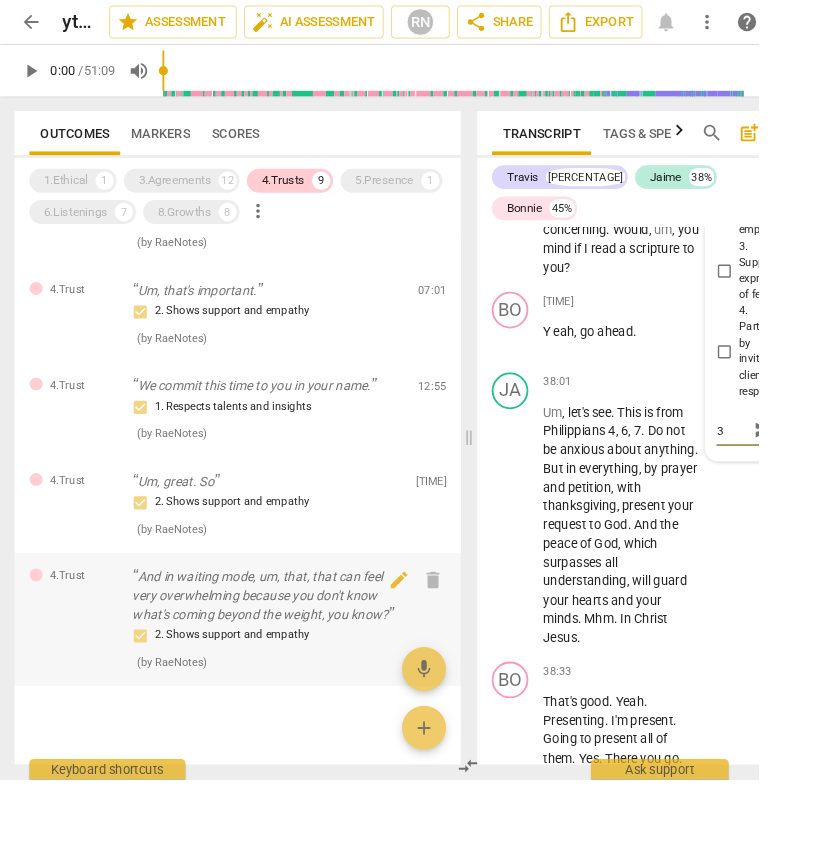 type on "[NUMBER]" 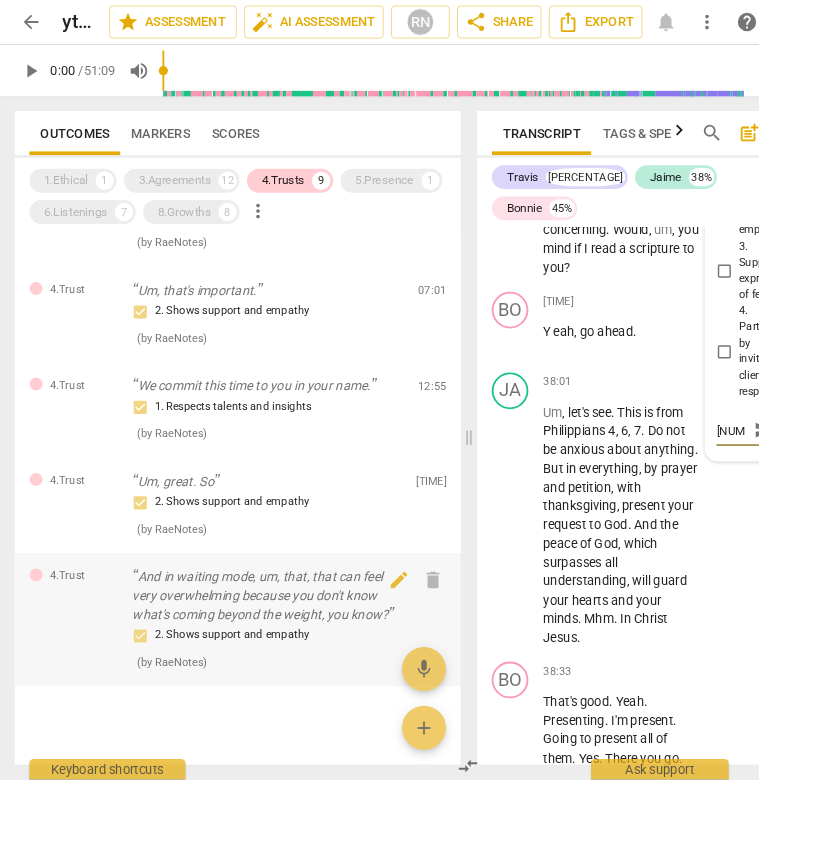 type on "[TIME]" 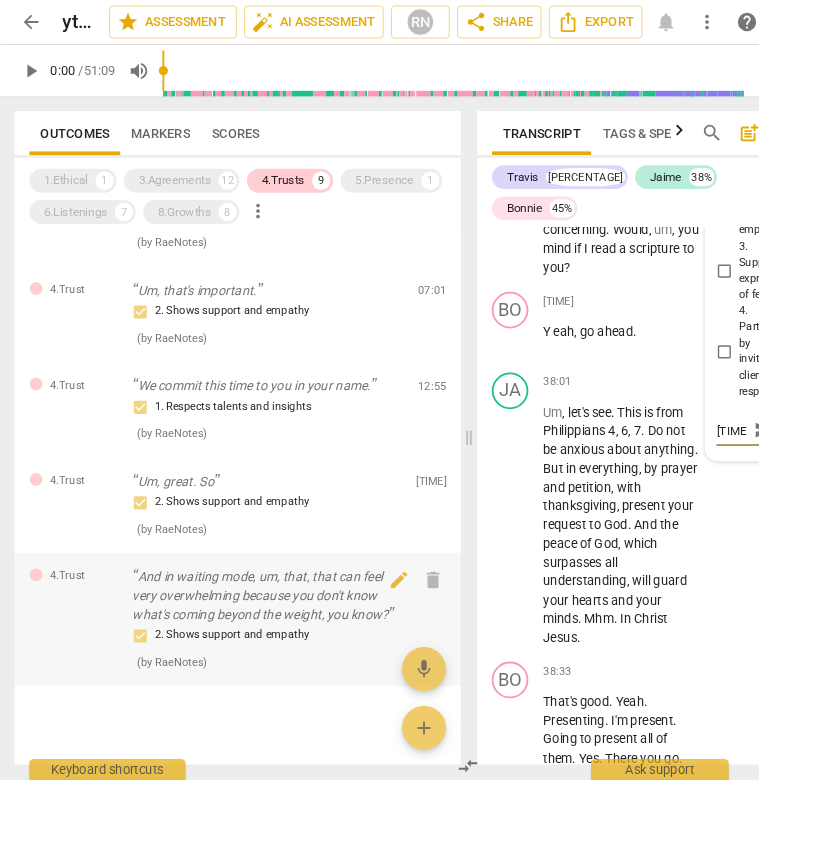 type on "37:3" 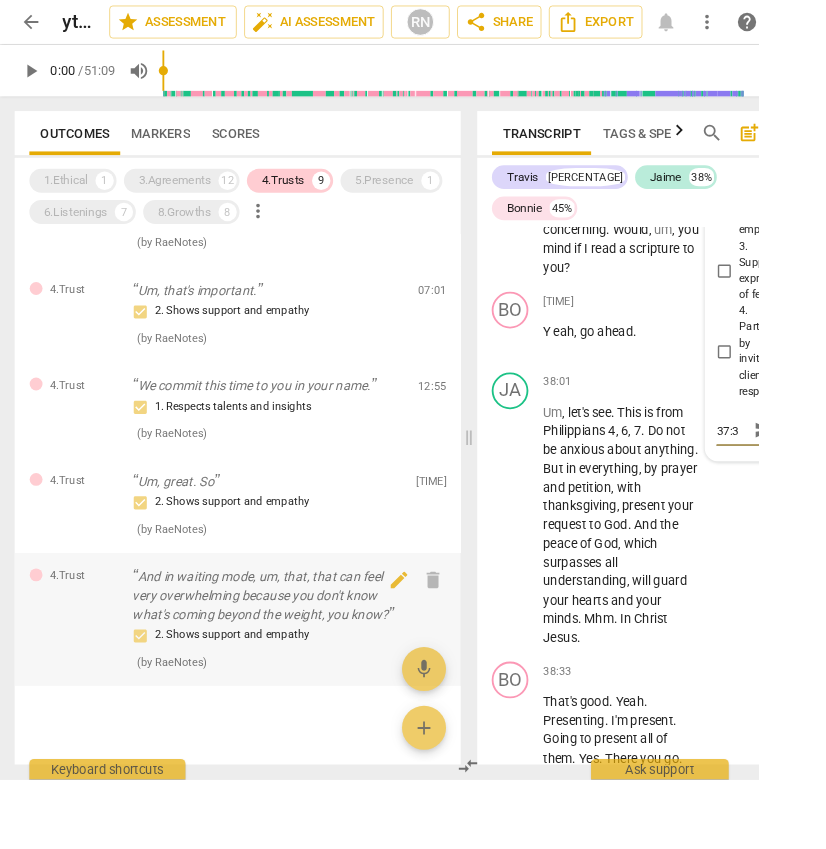type on "37:37" 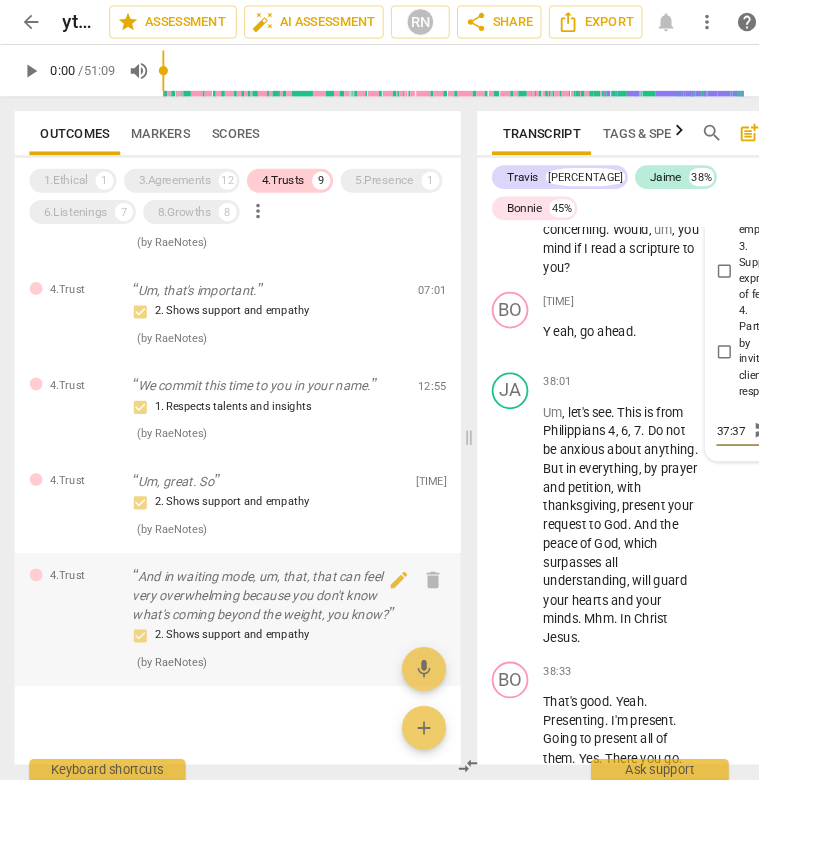 scroll, scrollTop: 16, scrollLeft: 0, axis: vertical 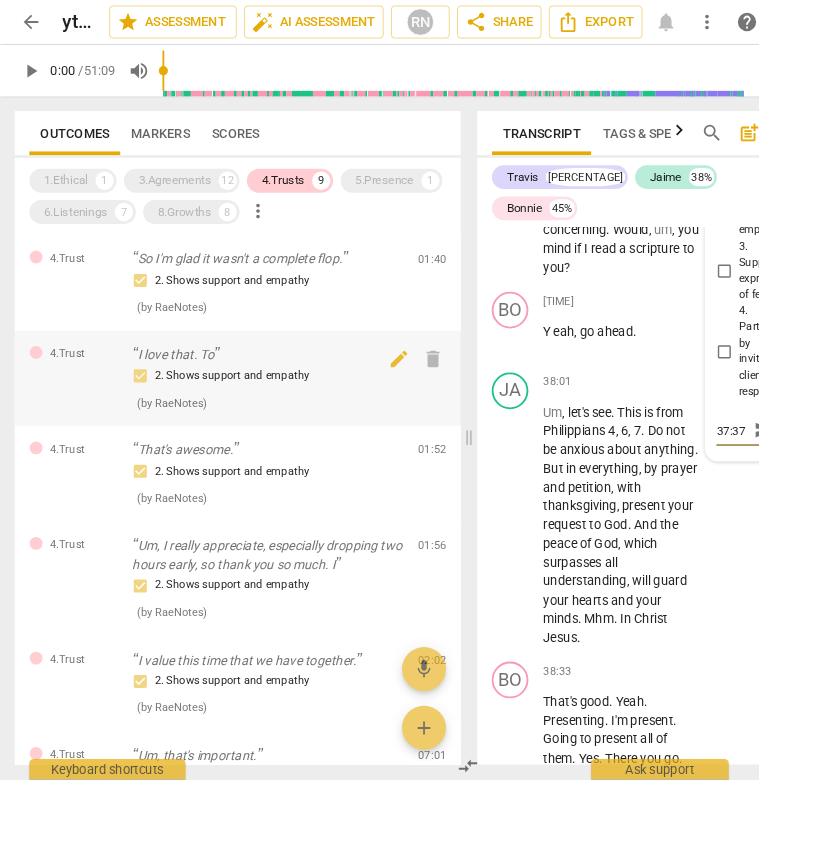 type on "37:37" 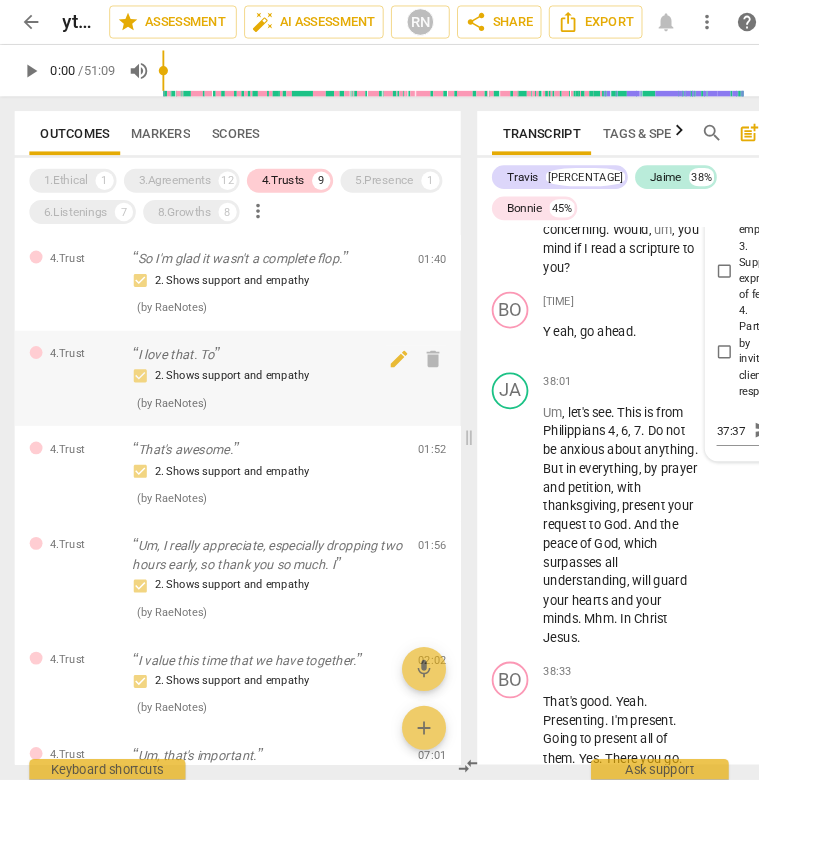 click on "2. Shows support and empathy" at bounding box center [291, 410] 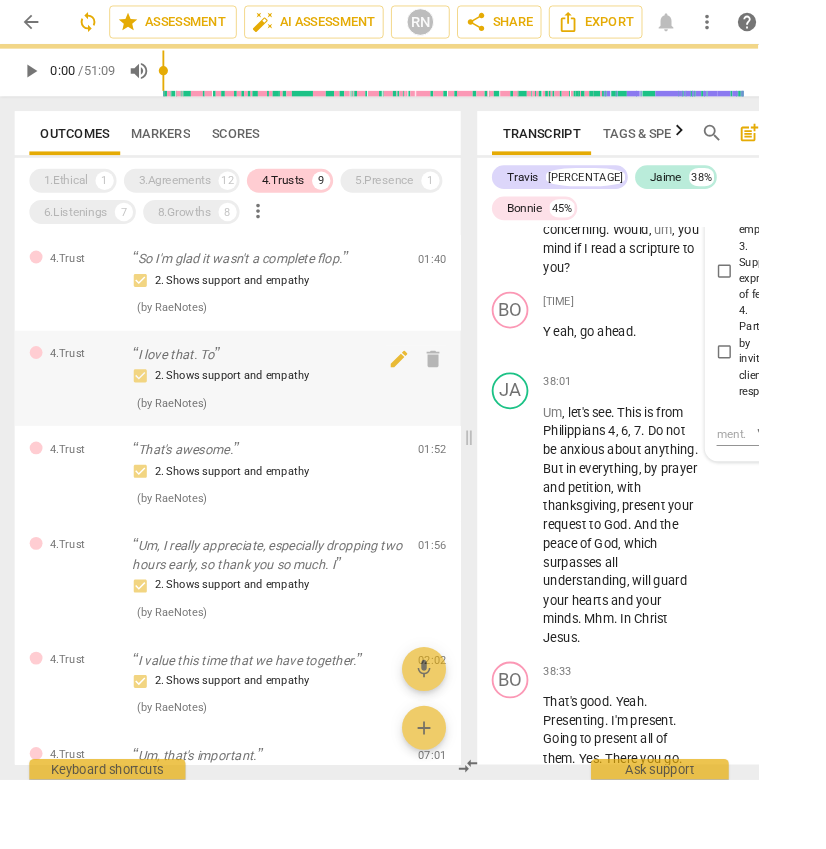 scroll, scrollTop: 2094, scrollLeft: 0, axis: vertical 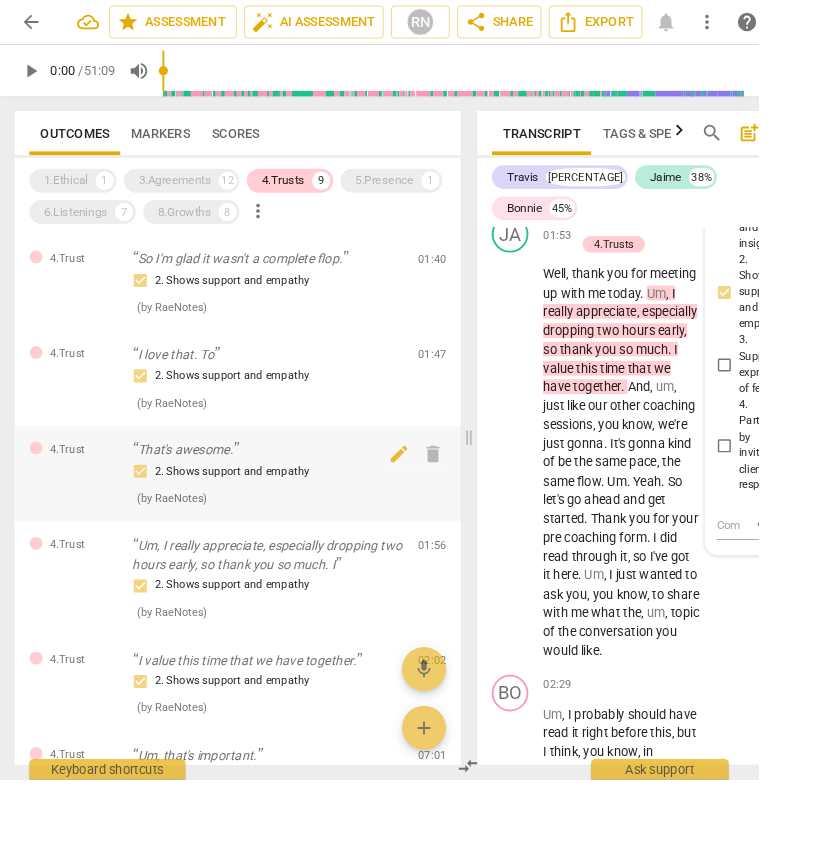 click on "That's awesome." at bounding box center [291, 490] 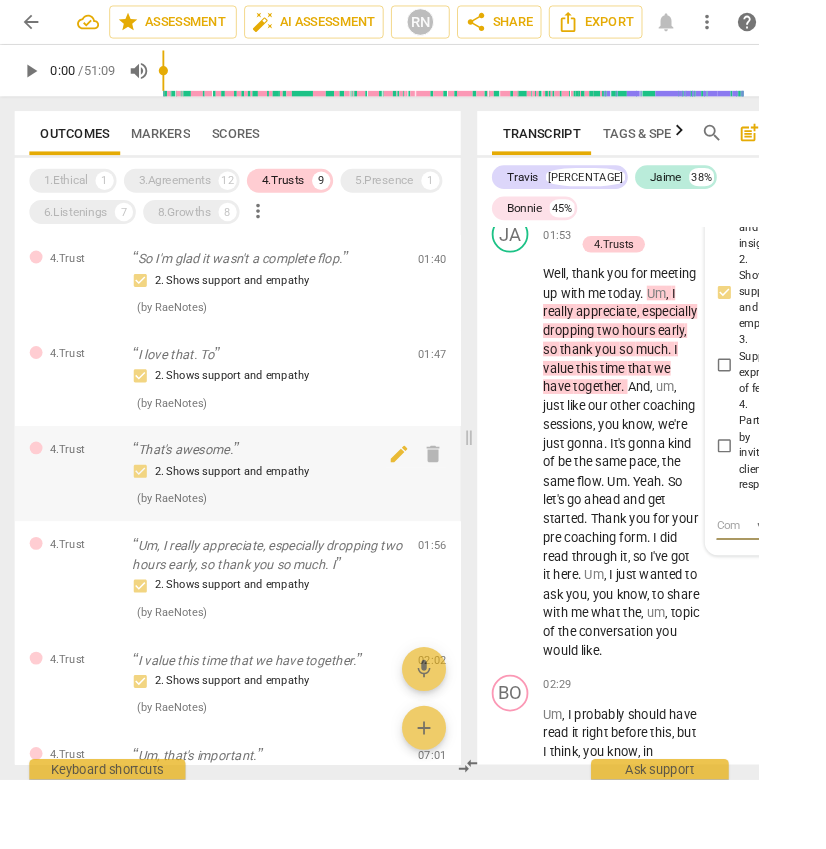 click on "That's awesome." at bounding box center [291, 490] 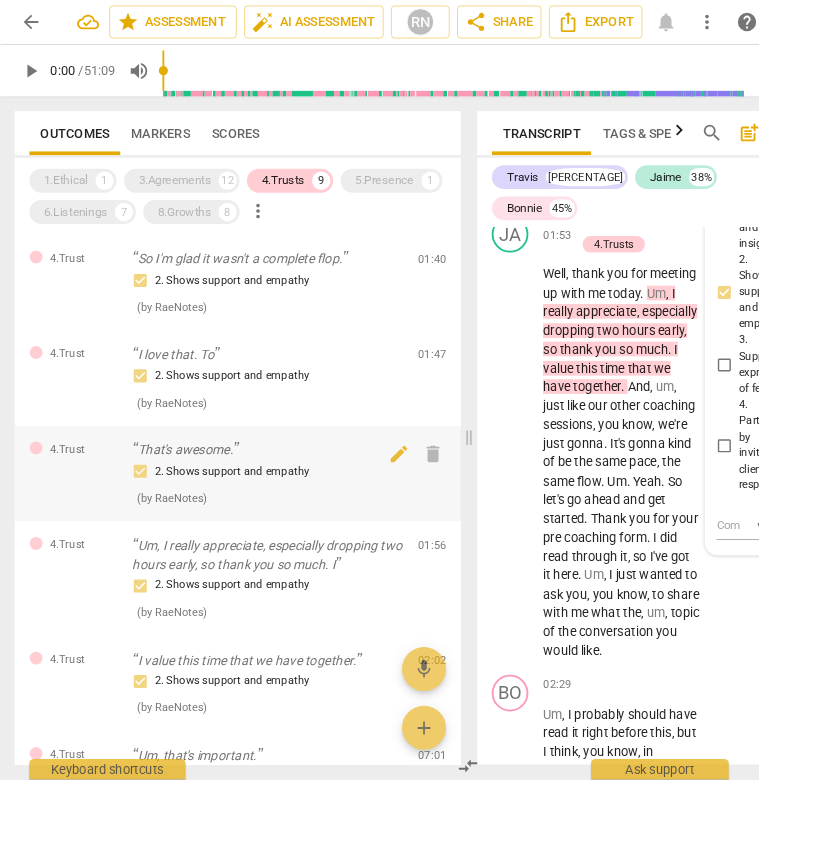 click on "That's awesome." at bounding box center [291, 490] 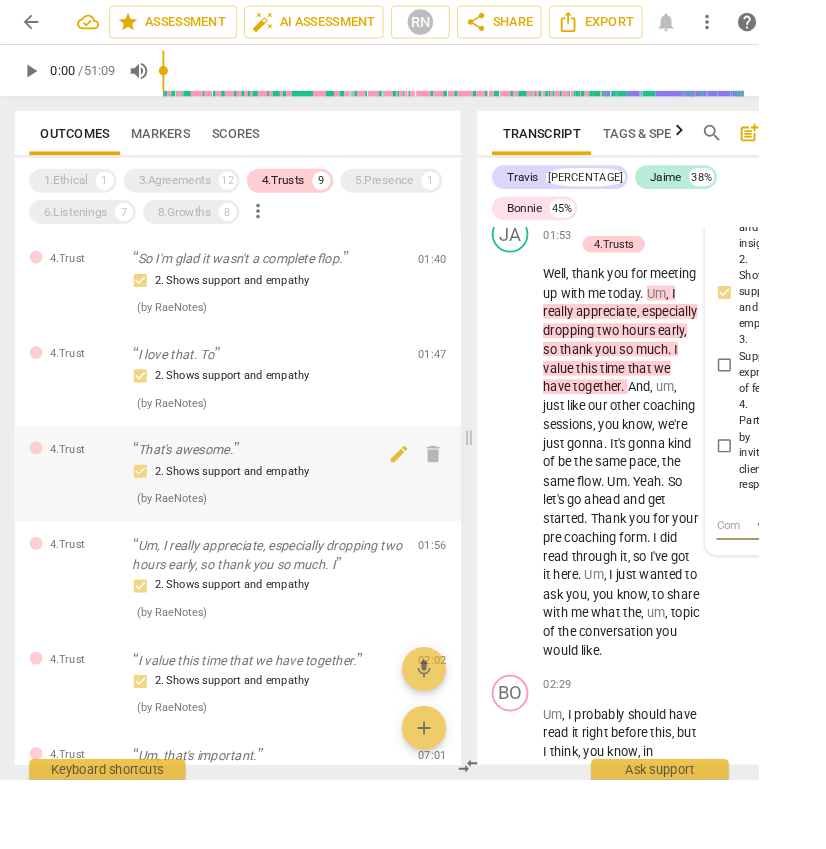 drag, startPoint x: 159, startPoint y: 485, endPoint x: 145, endPoint y: 477, distance: 16.124516 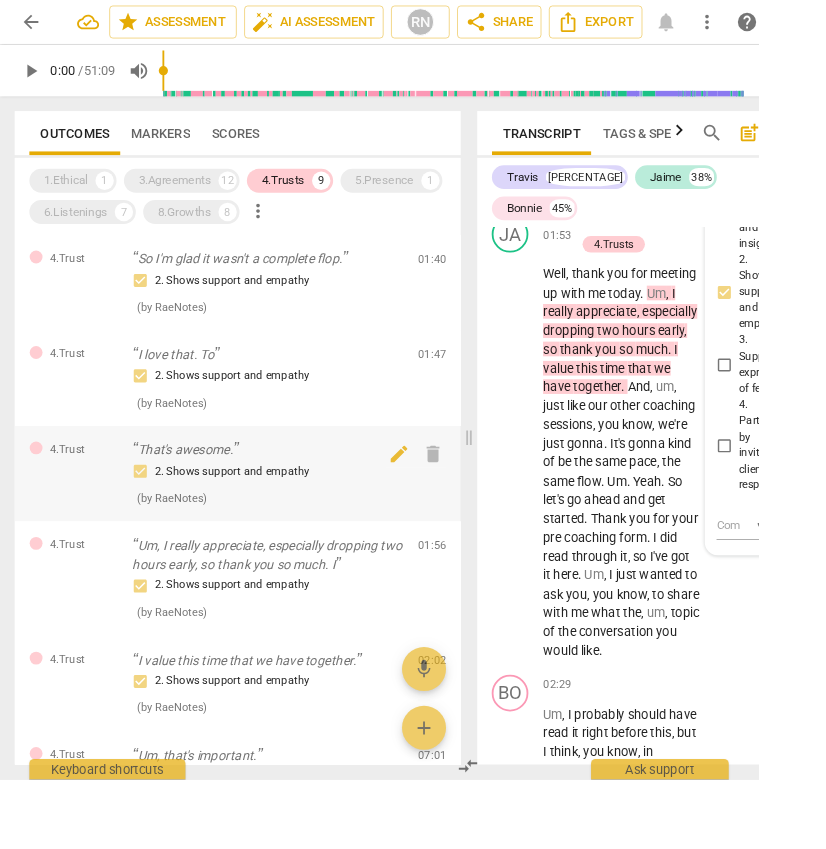click on "That's awesome." at bounding box center [291, 490] 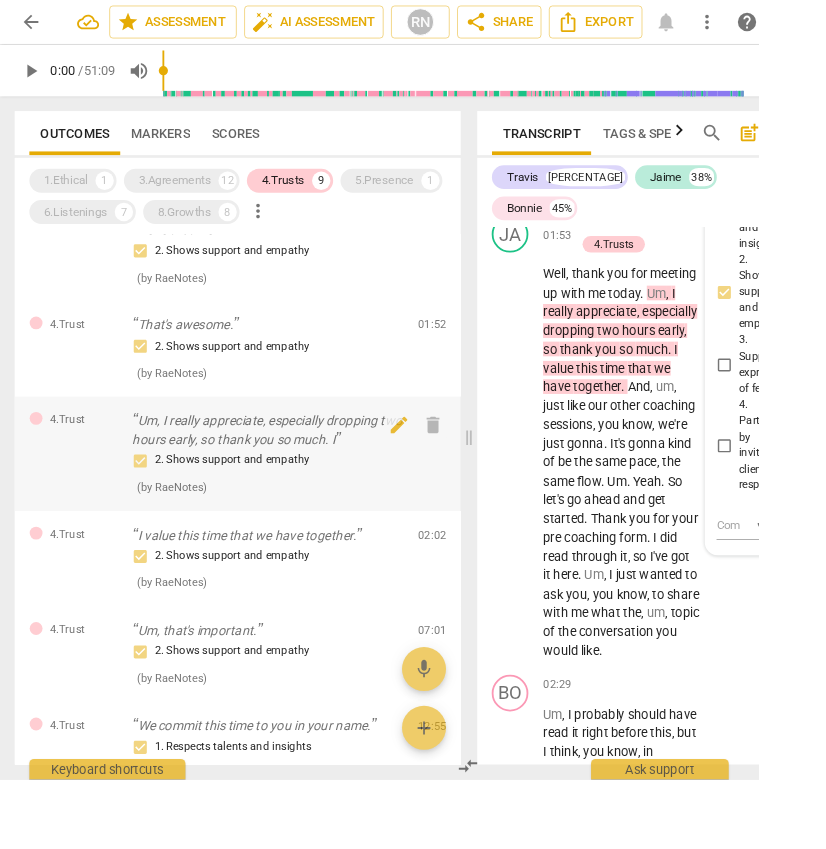 scroll, scrollTop: 140, scrollLeft: 0, axis: vertical 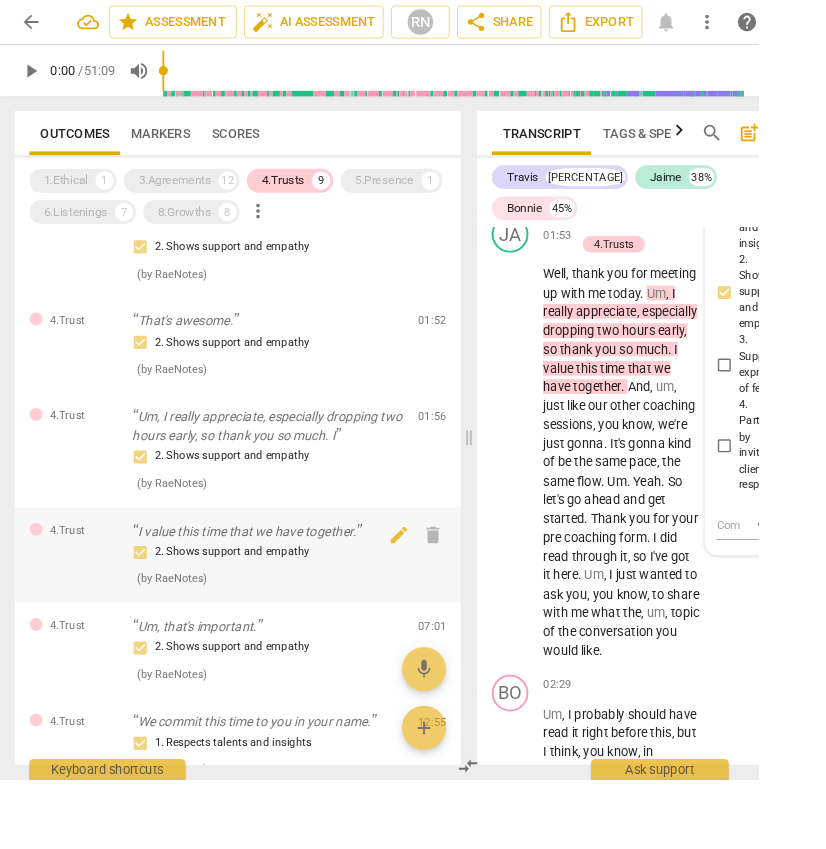 click at bounding box center (88, 594) 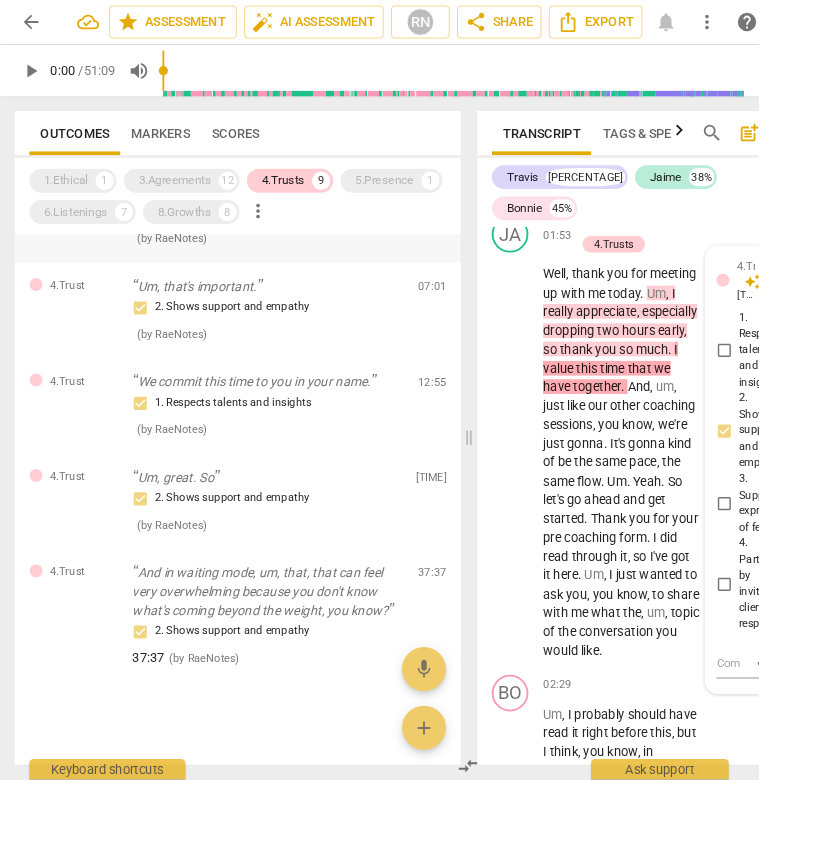 scroll, scrollTop: 440, scrollLeft: 0, axis: vertical 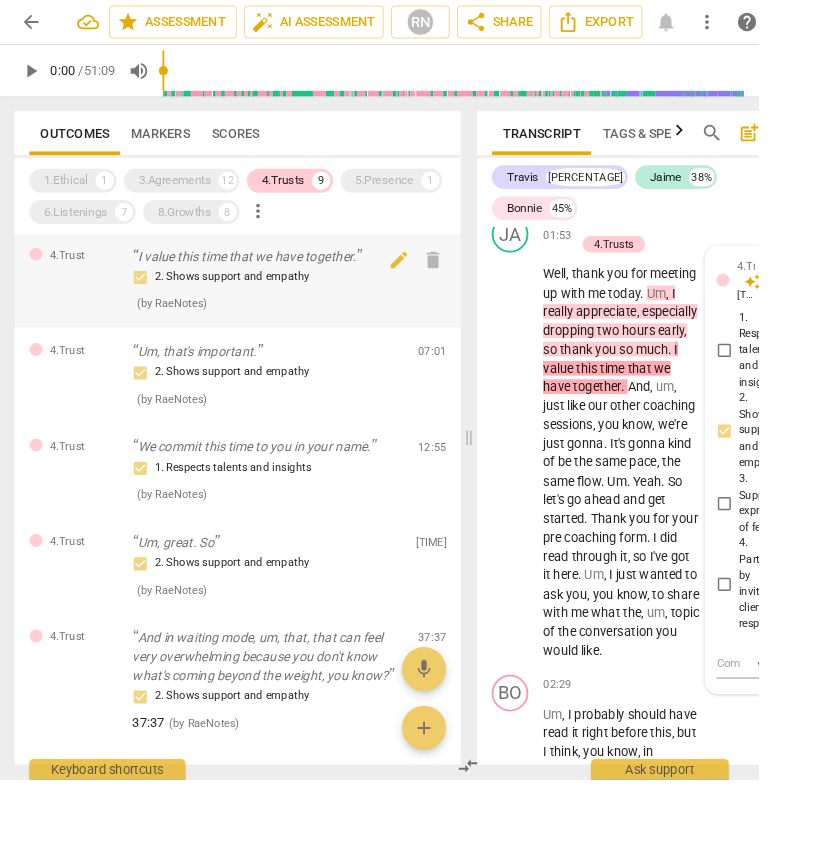 click on "2. Shows support and empathy" at bounding box center (291, 406) 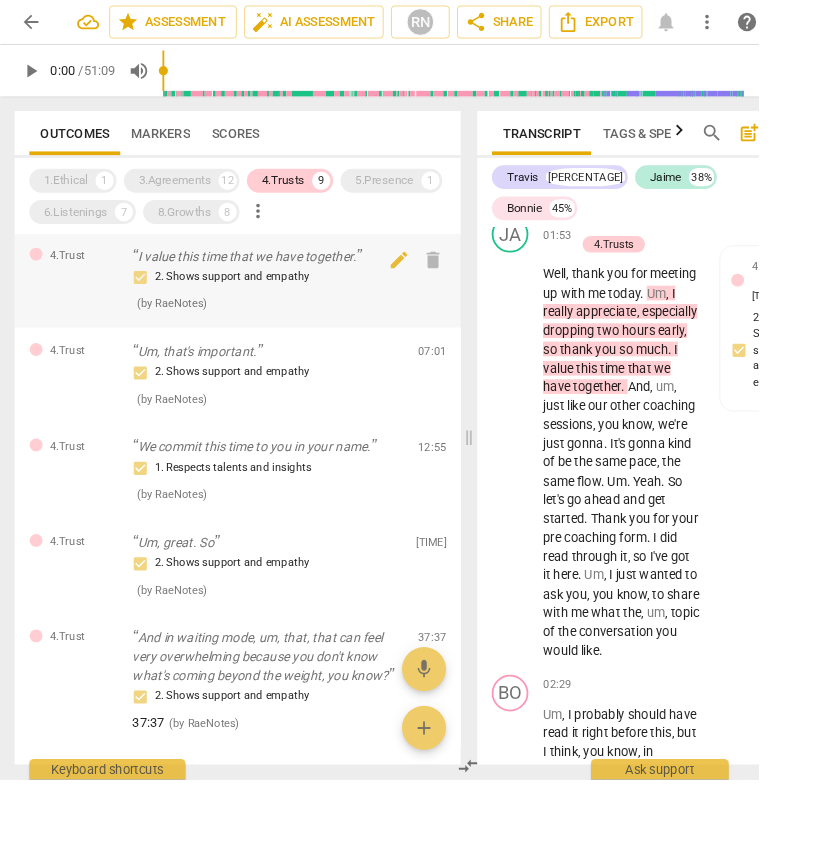 click on "2. Shows support and empathy" at bounding box center [291, 406] 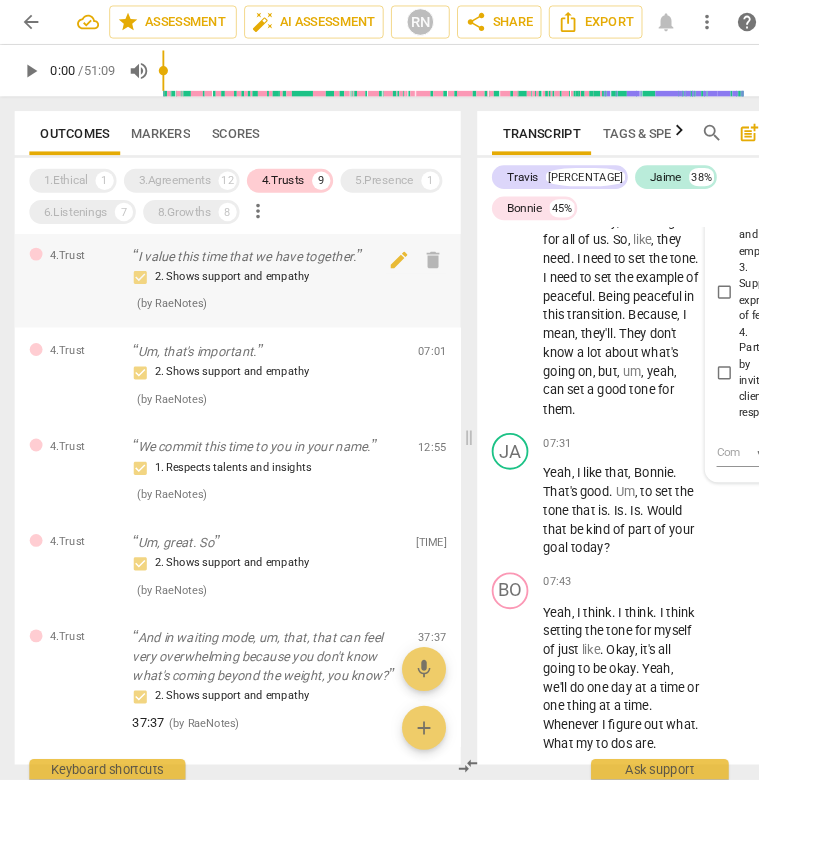 click on "2. Shows support and empathy" at bounding box center (291, 406) 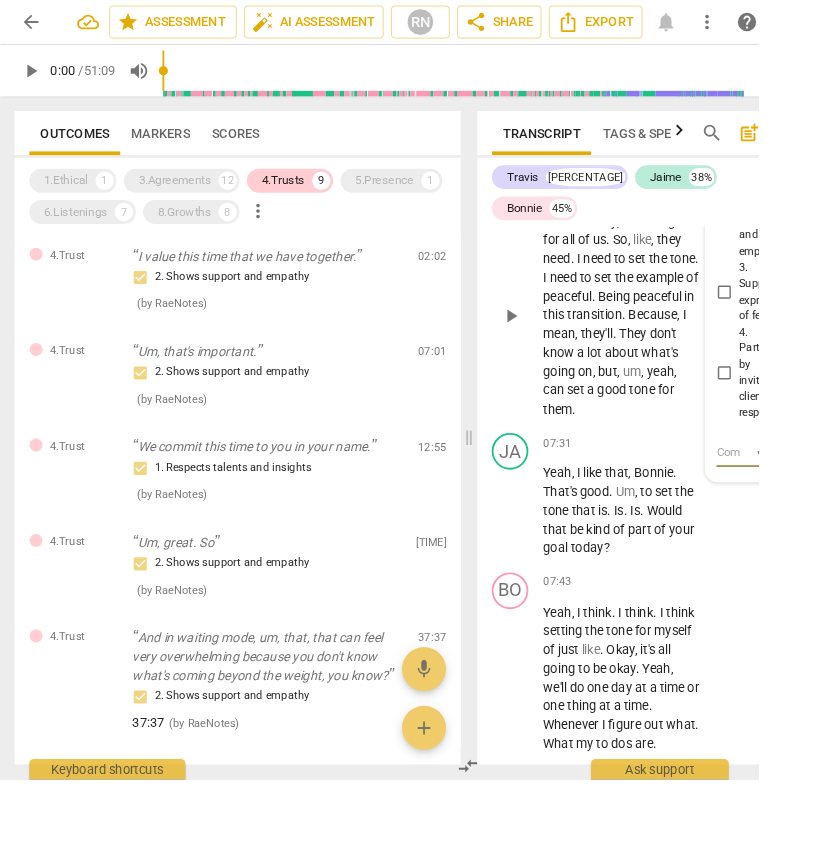 scroll, scrollTop: 5887, scrollLeft: 0, axis: vertical 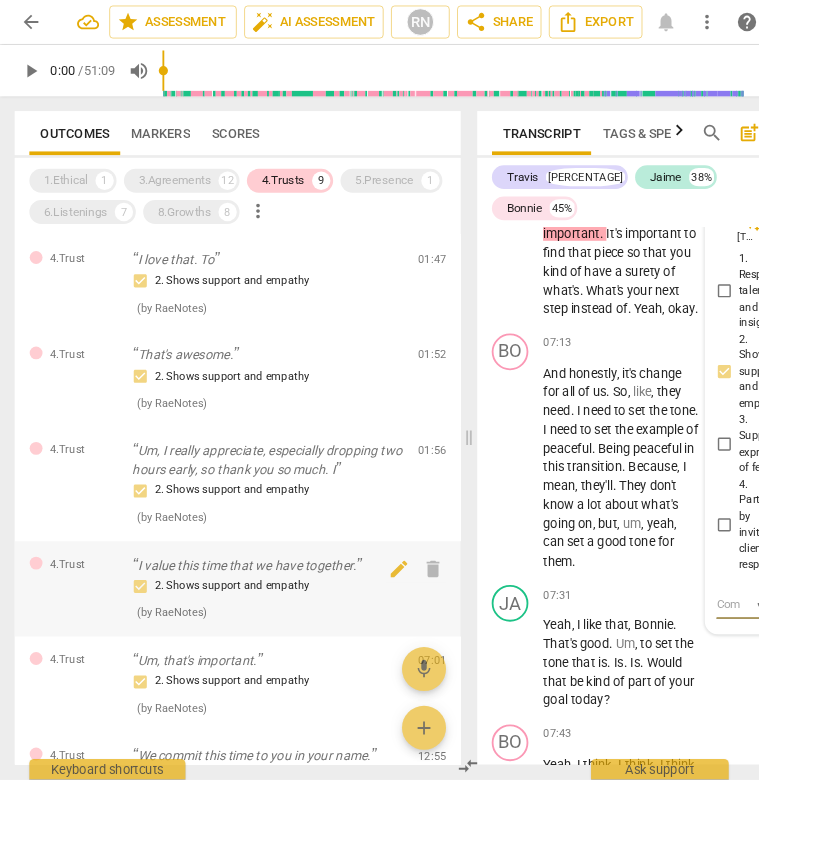 click on "2. Shows support and empathy" at bounding box center (291, 639) 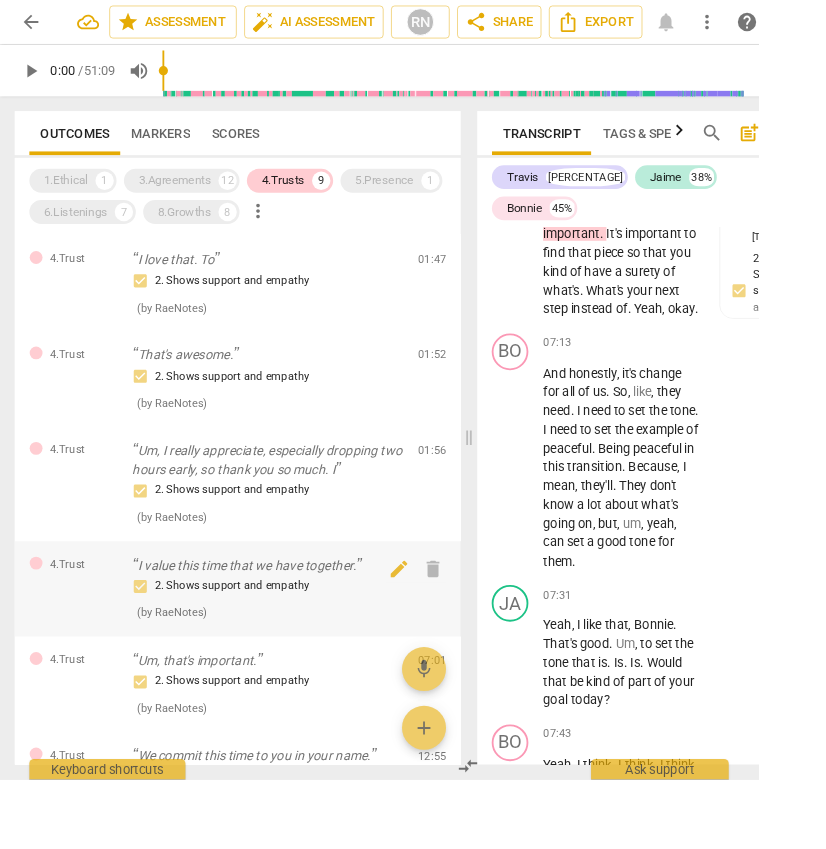 click on "2. Shows support and empathy" at bounding box center [291, 639] 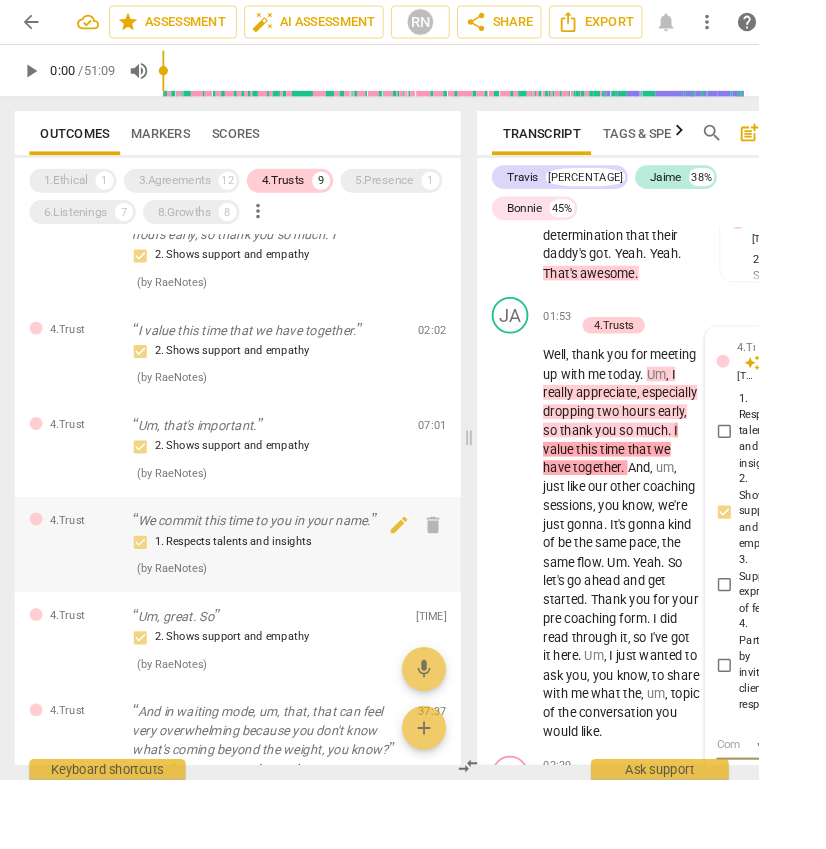 scroll, scrollTop: 511, scrollLeft: 0, axis: vertical 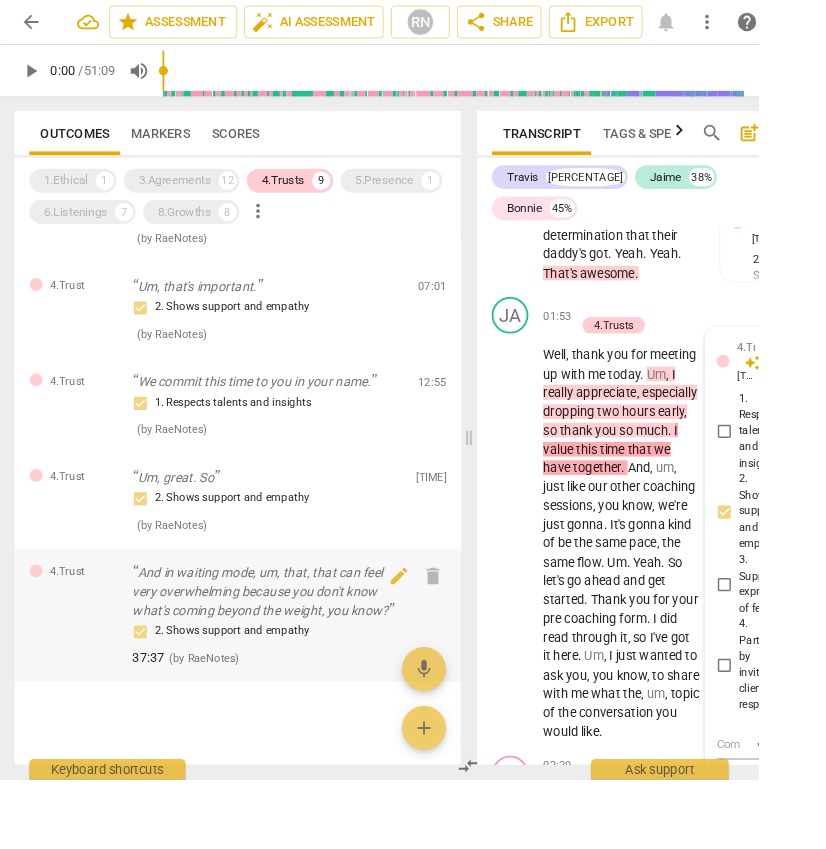 click on "And in waiting mode, um, that, that can feel very overwhelming because you don't know what's coming beyond the weight, you know?" at bounding box center (291, 645) 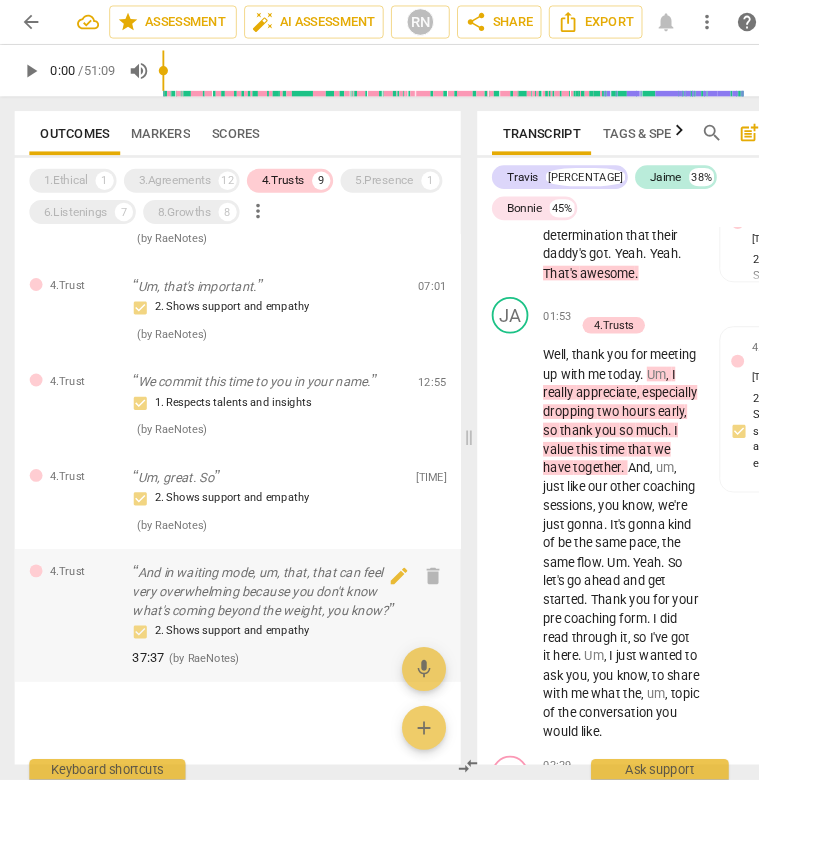 click on "And in waiting mode, um, that, that can feel very overwhelming because you don't know what's coming beyond the weight, you know?" at bounding box center [291, 645] 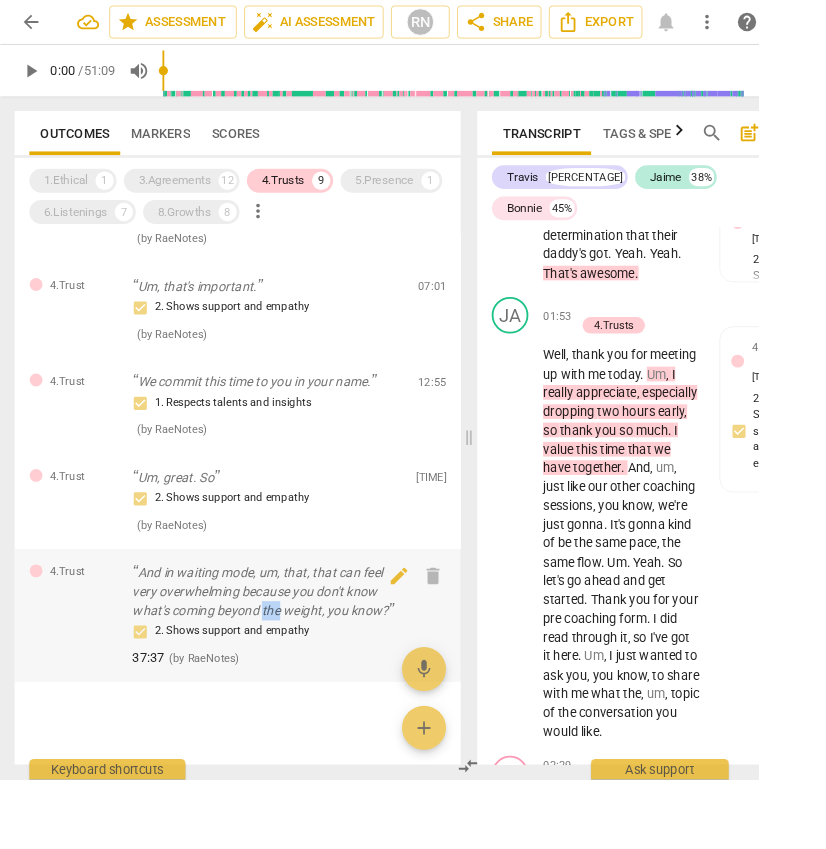 scroll, scrollTop: 29391, scrollLeft: 0, axis: vertical 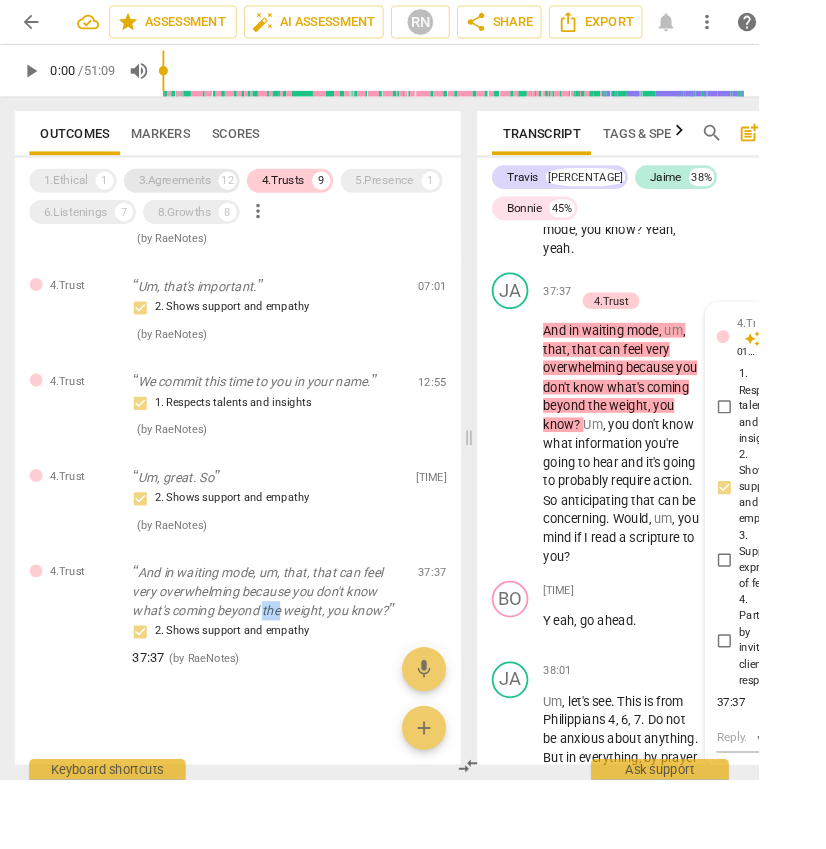 click on "3.Agreements" at bounding box center [190, 197] 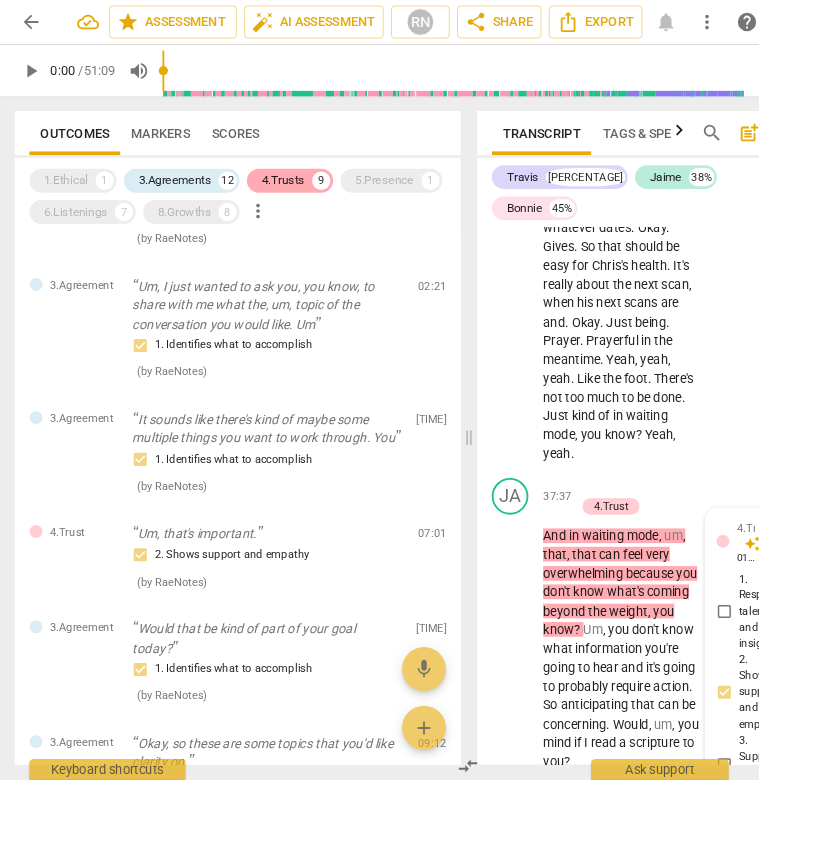 click on "4.Trusts" at bounding box center [308, 197] 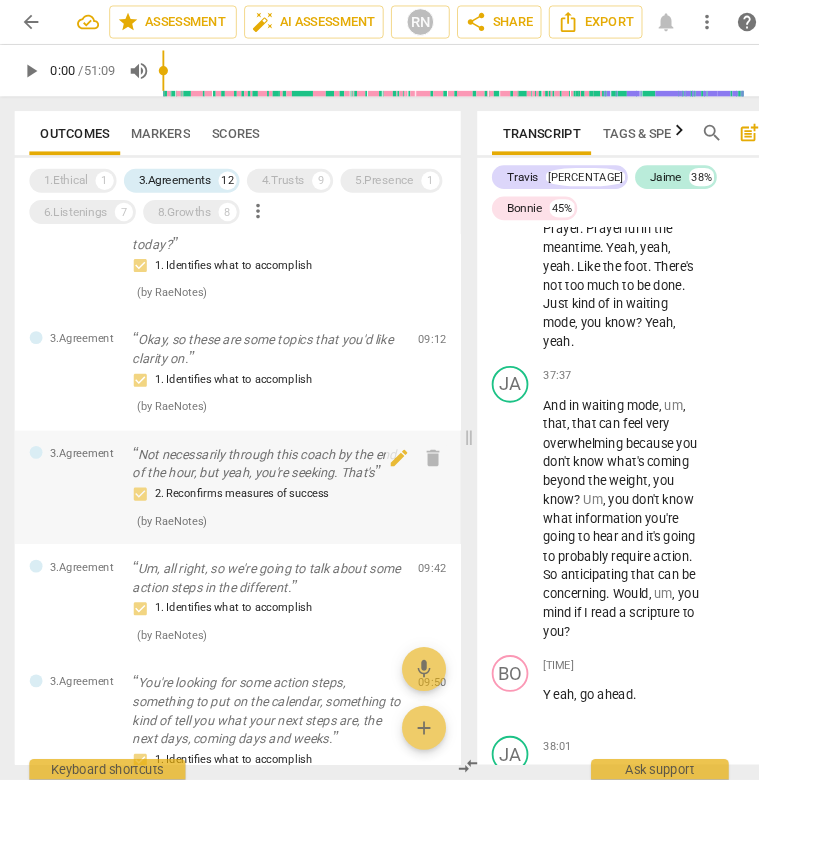 scroll, scrollTop: 0, scrollLeft: 0, axis: both 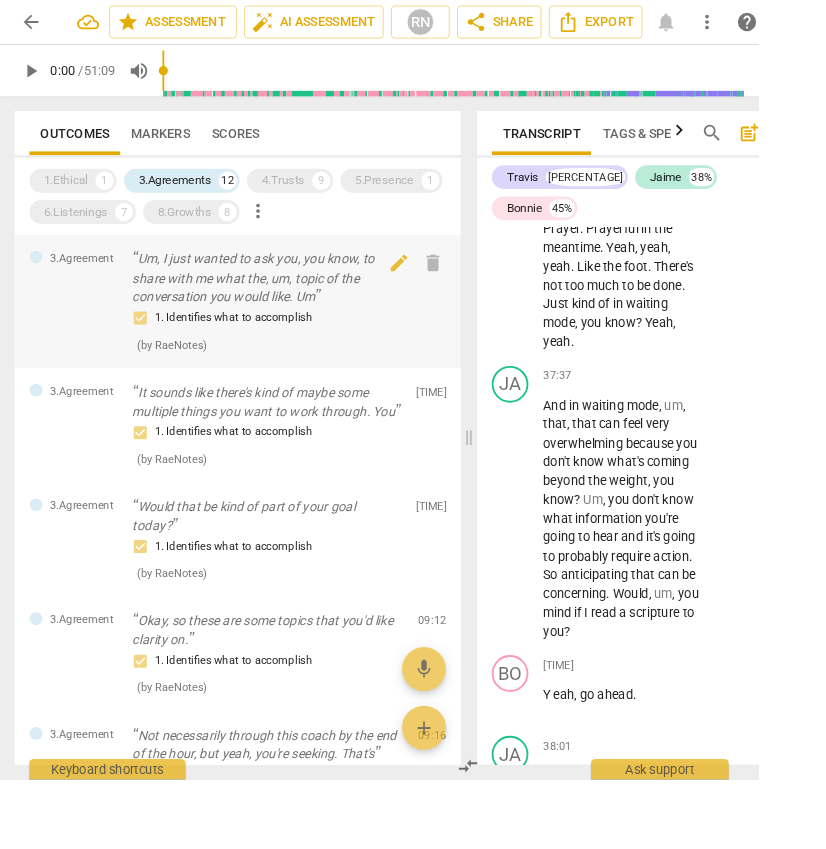 click on "3.Agreement Um, I just wanted to ask you, you know, to share with me what the, um, topic of the conversation you would like. Um 1. Identifies what to accomplish ( by [NAME] ) 02:21 edit delete" at bounding box center [259, 328] 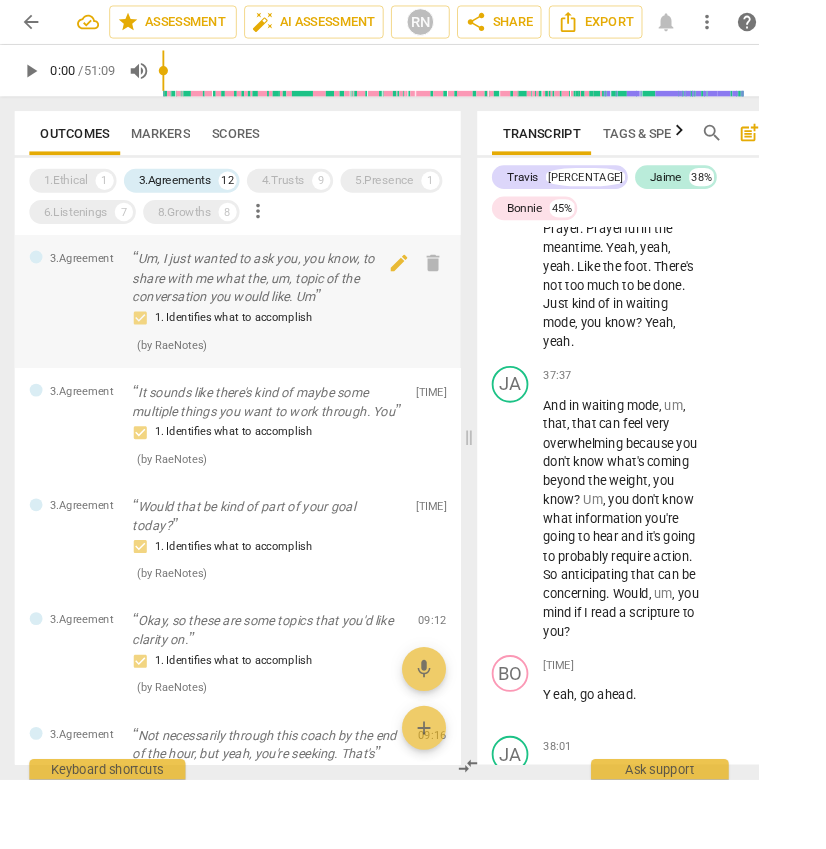 click on "3.Agreement Um, I just wanted to ask you, you know, to share with me what the, um, topic of the conversation you would like. Um 1. Identifies what to accomplish ( by [NAME] ) 02:21 edit delete" at bounding box center [259, 328] 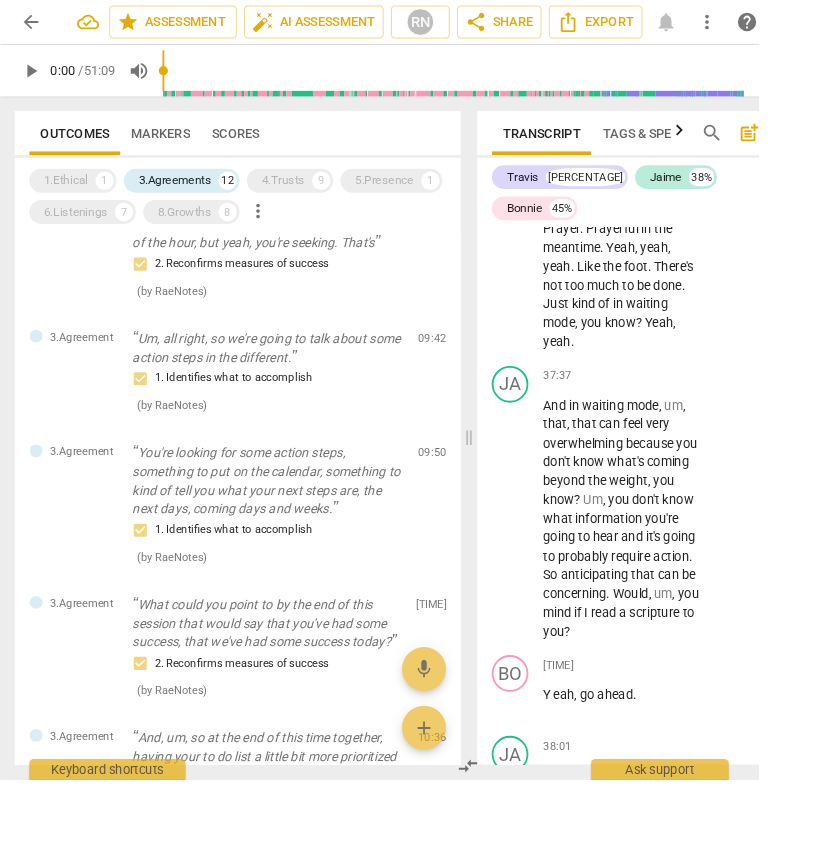 scroll, scrollTop: 708, scrollLeft: 0, axis: vertical 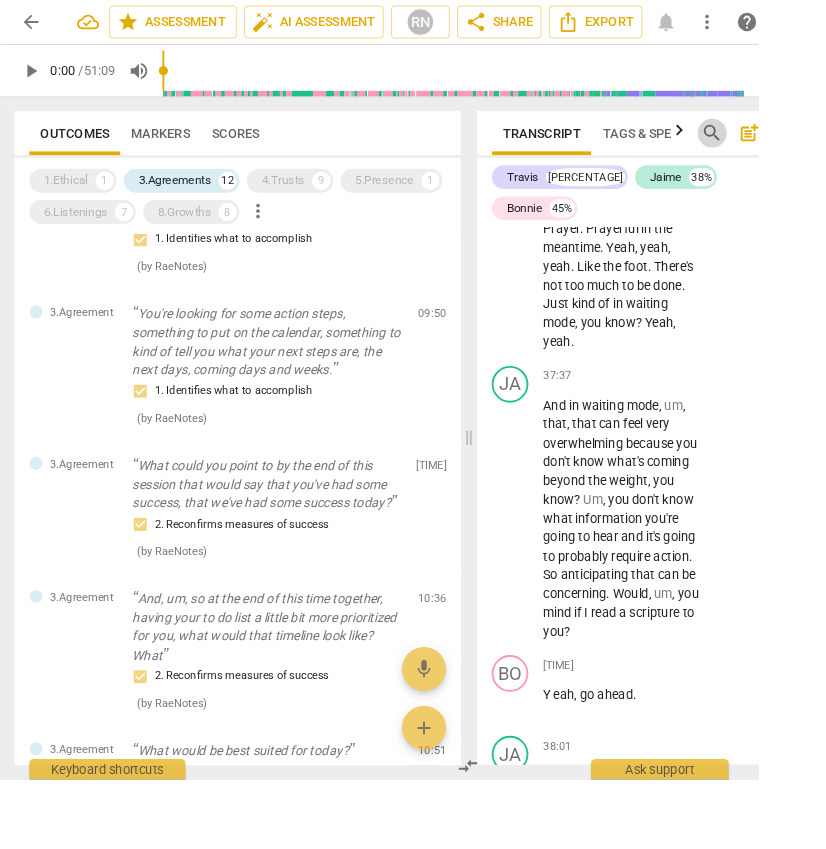 click on "search" at bounding box center [776, 145] 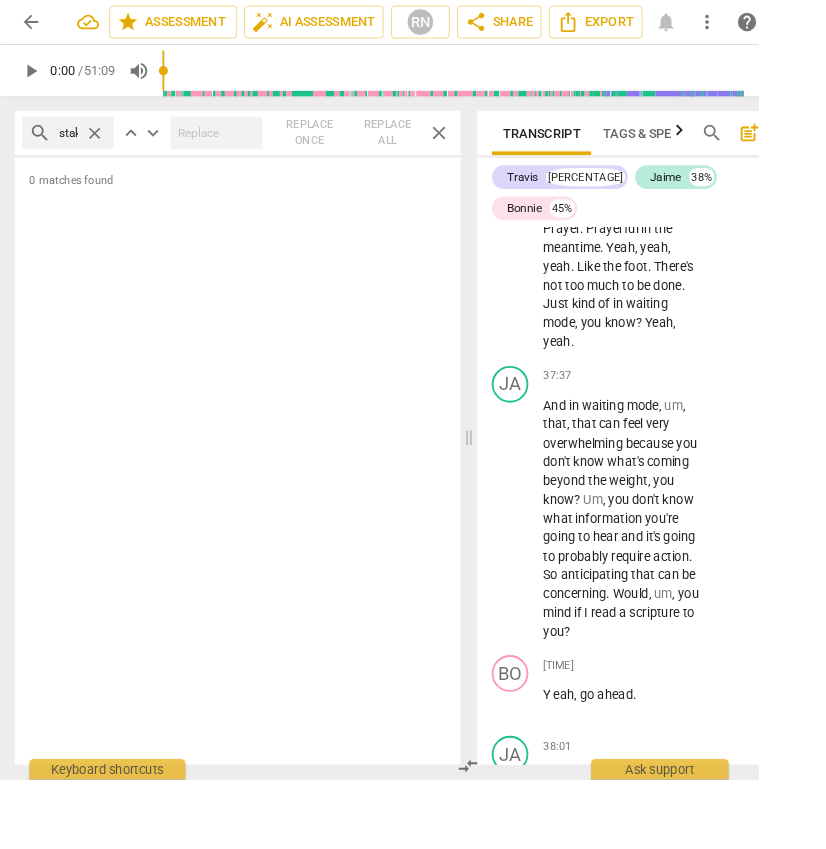 type on "stake" 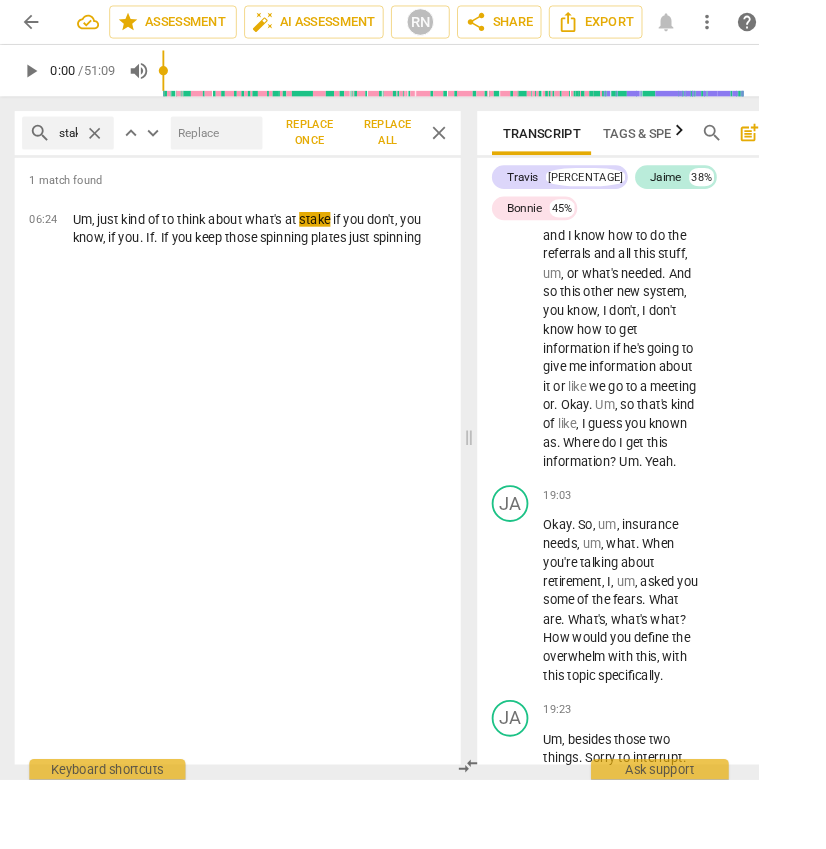 scroll, scrollTop: 14680, scrollLeft: 0, axis: vertical 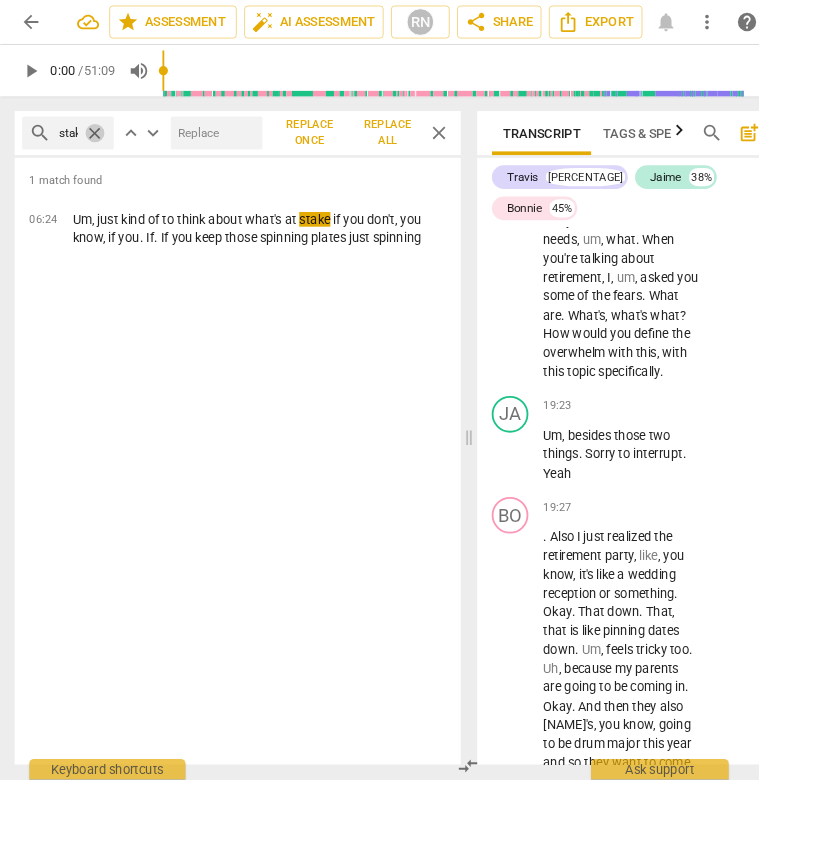 click on "close" at bounding box center [103, 145] 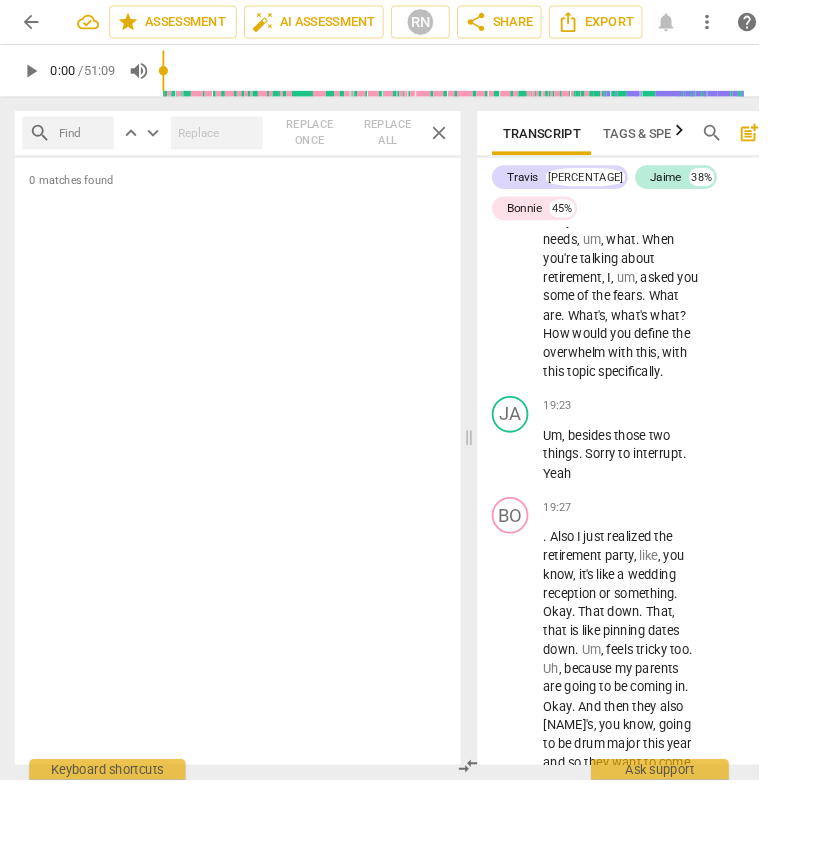 click at bounding box center [90, 145] 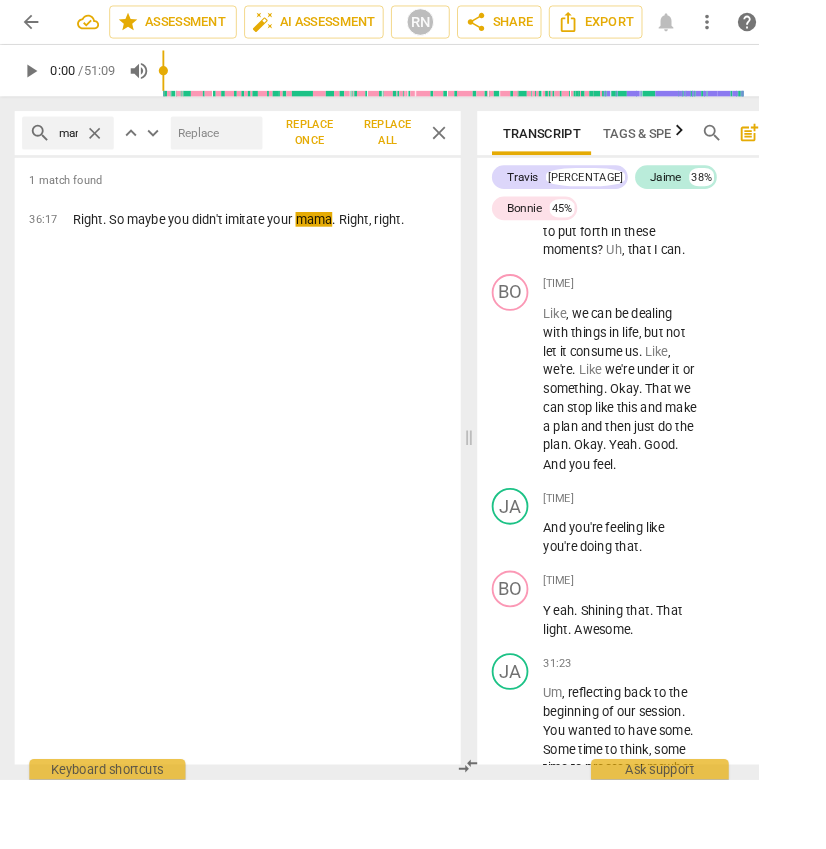 scroll, scrollTop: 23976, scrollLeft: 0, axis: vertical 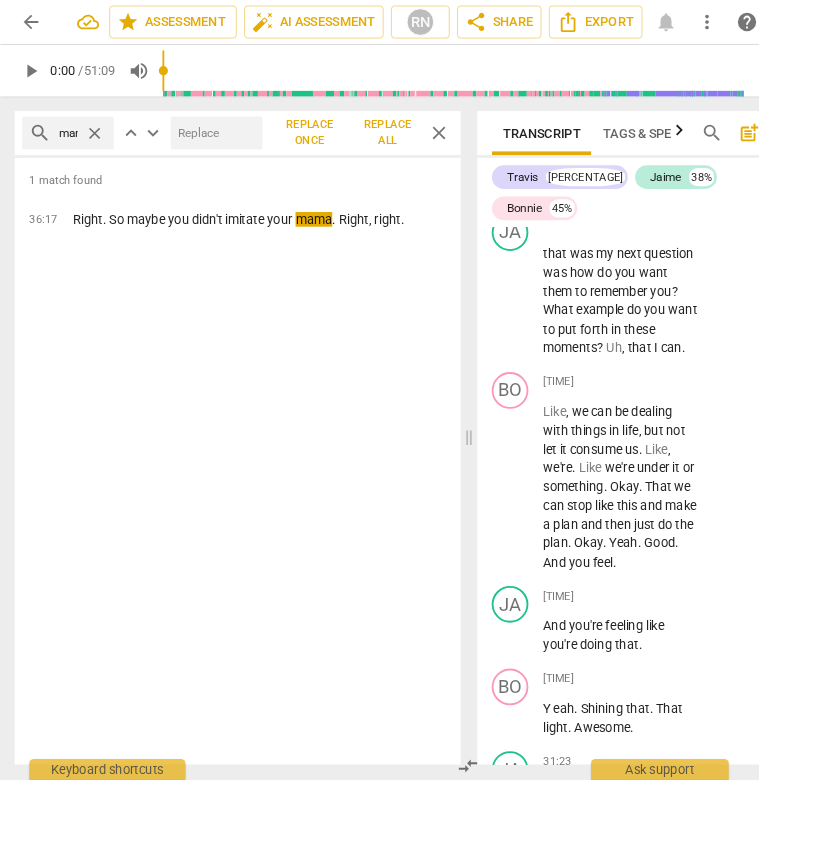type on "mama(30:38)" 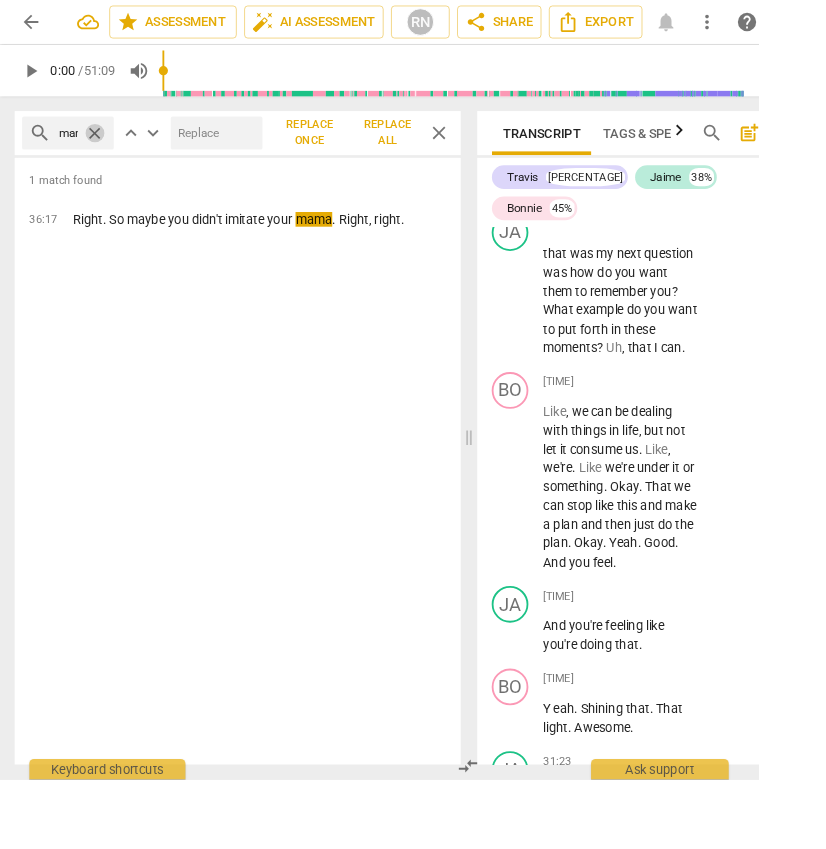 click on "close" at bounding box center [103, 145] 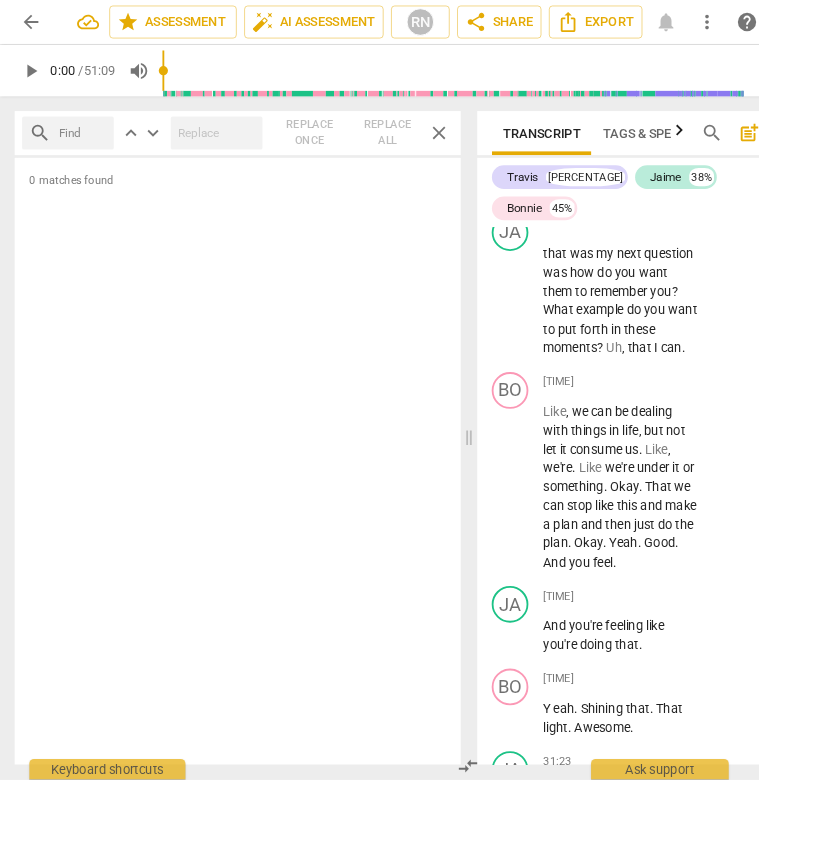 click at bounding box center (90, 145) 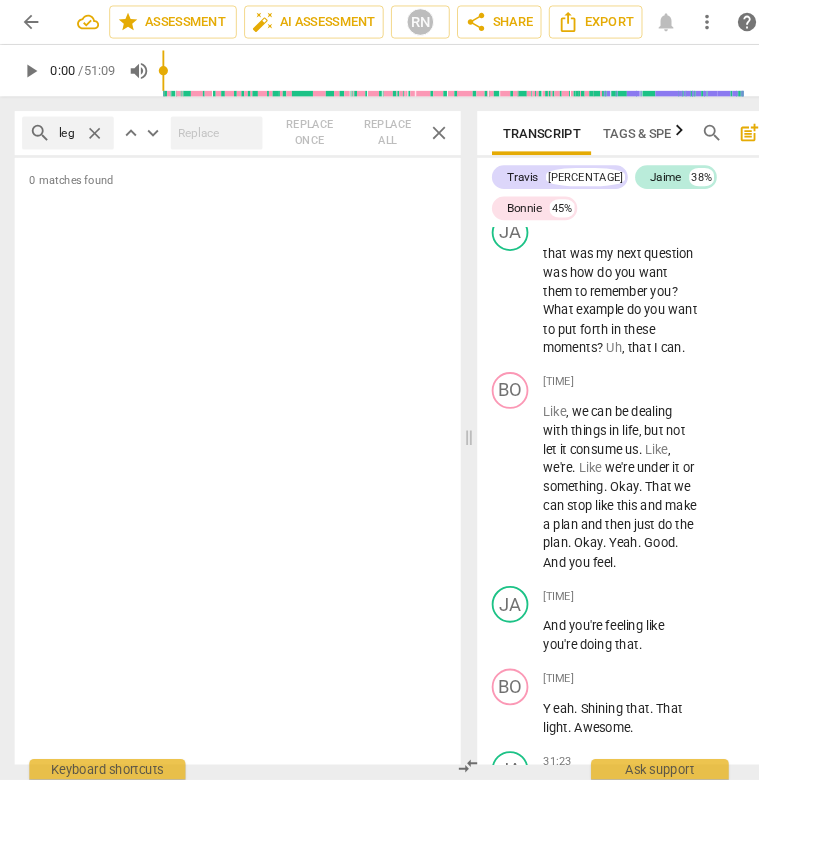 type on "leg" 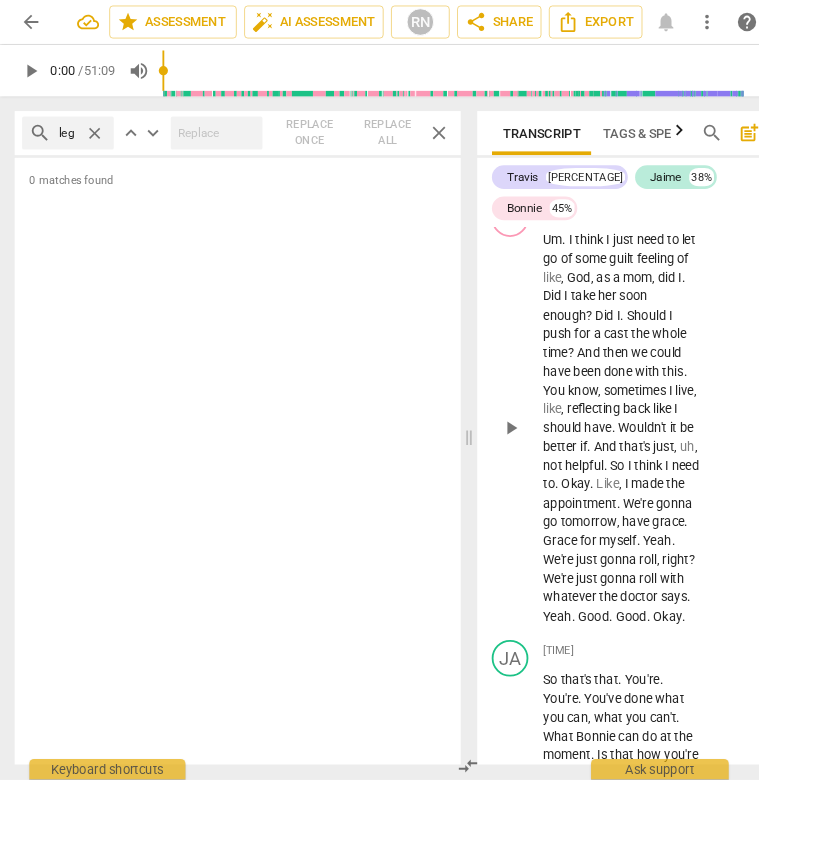 scroll, scrollTop: 21581, scrollLeft: 0, axis: vertical 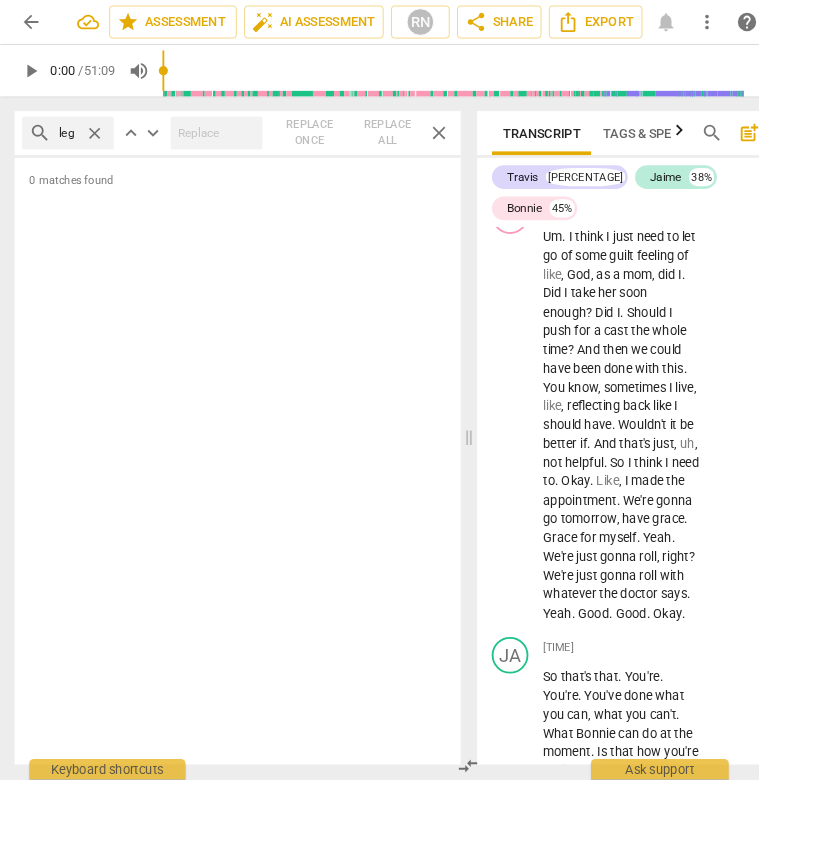 click on "close" at bounding box center [103, 145] 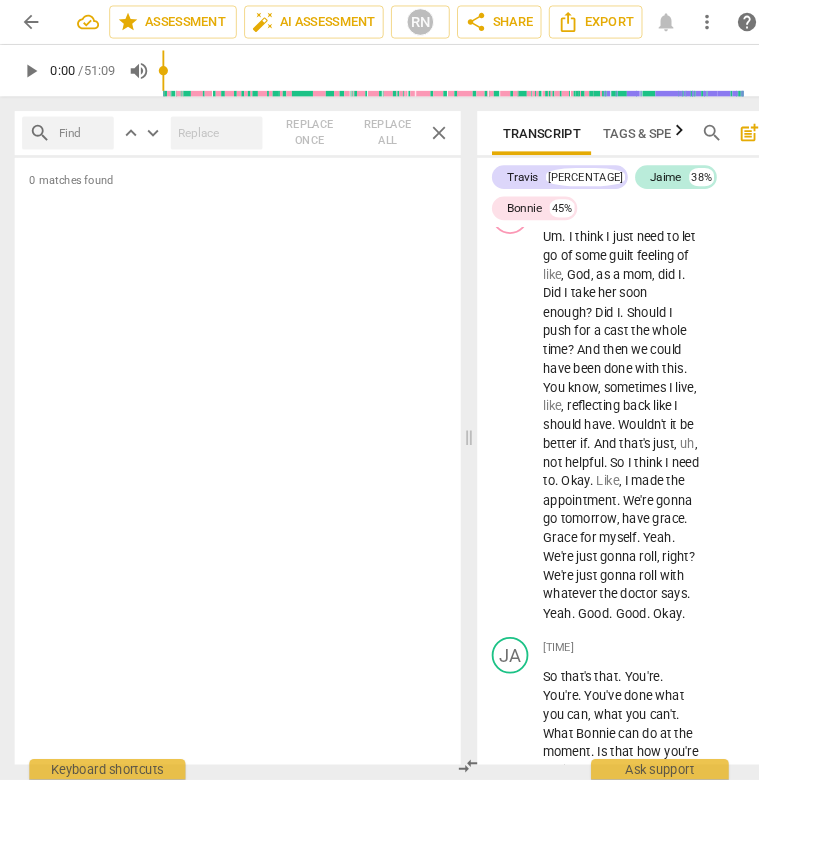 click at bounding box center (90, 145) 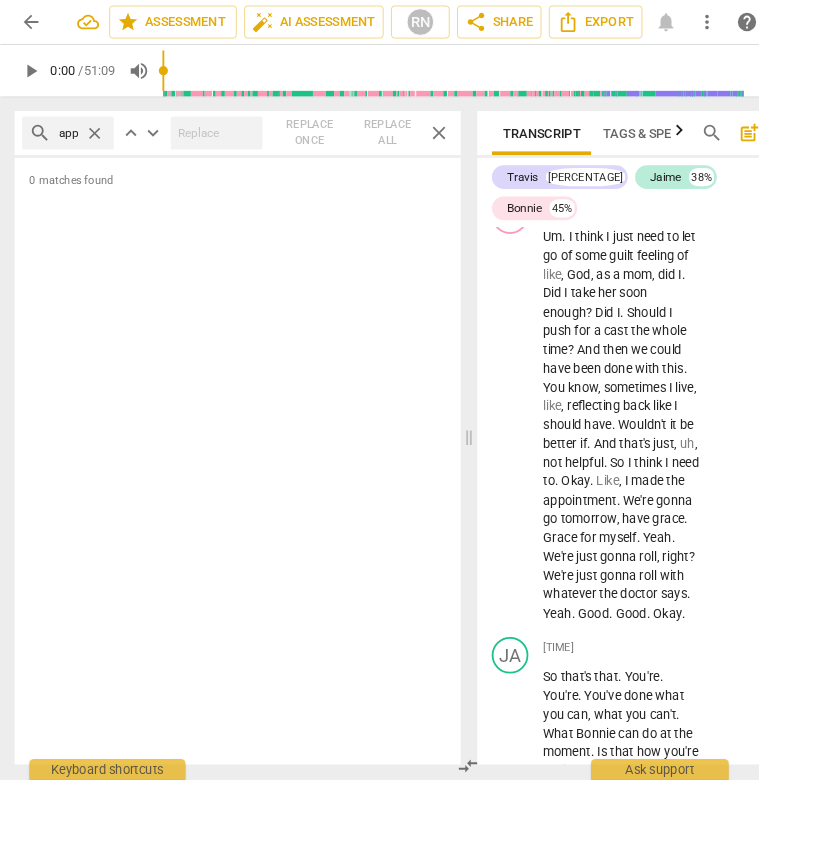 type on "appointment" 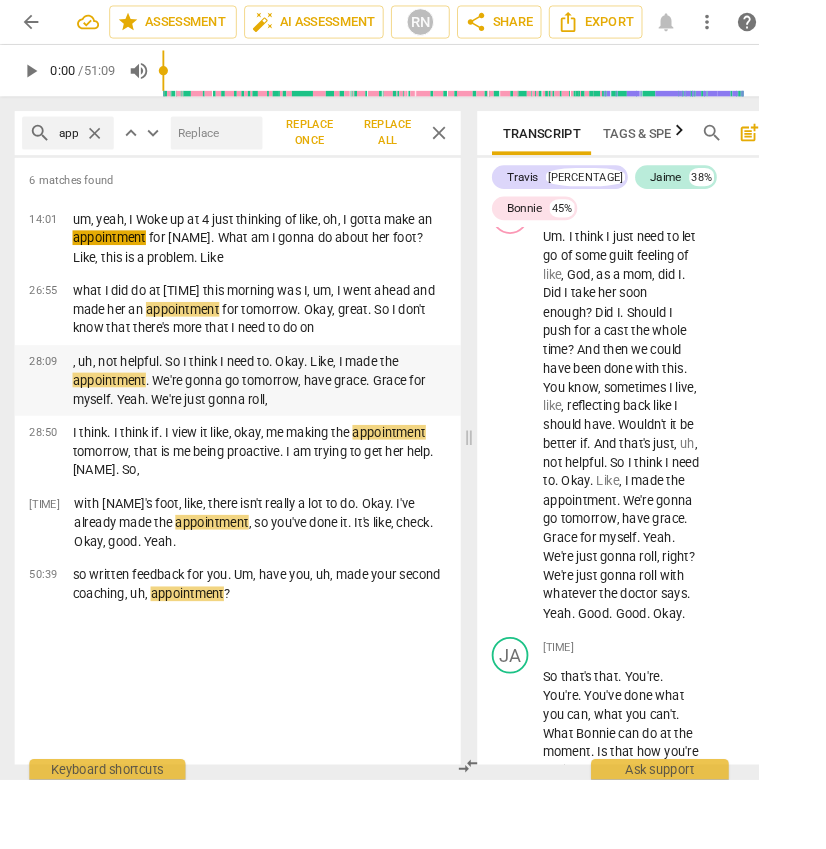 click on ", uh, not helpful. So I think I need to. Okay. Like, I made the appointment. We're gonna go tomorrow, have grace. Grace for myself. Yeah. We're just gonna roll," at bounding box center (282, 415) 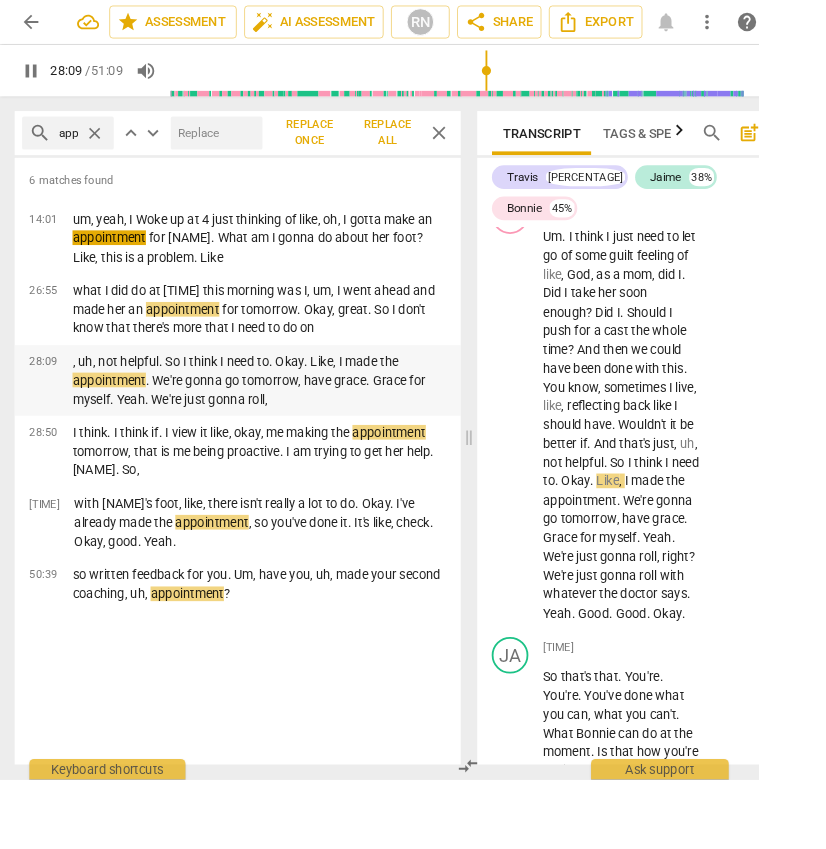 click on ", uh, not helpful. So I think I need to. Okay. Like, I made the appointment. We're gonna go tomorrow, have grace. Grace for myself. Yeah. We're just gonna roll," at bounding box center (282, 415) 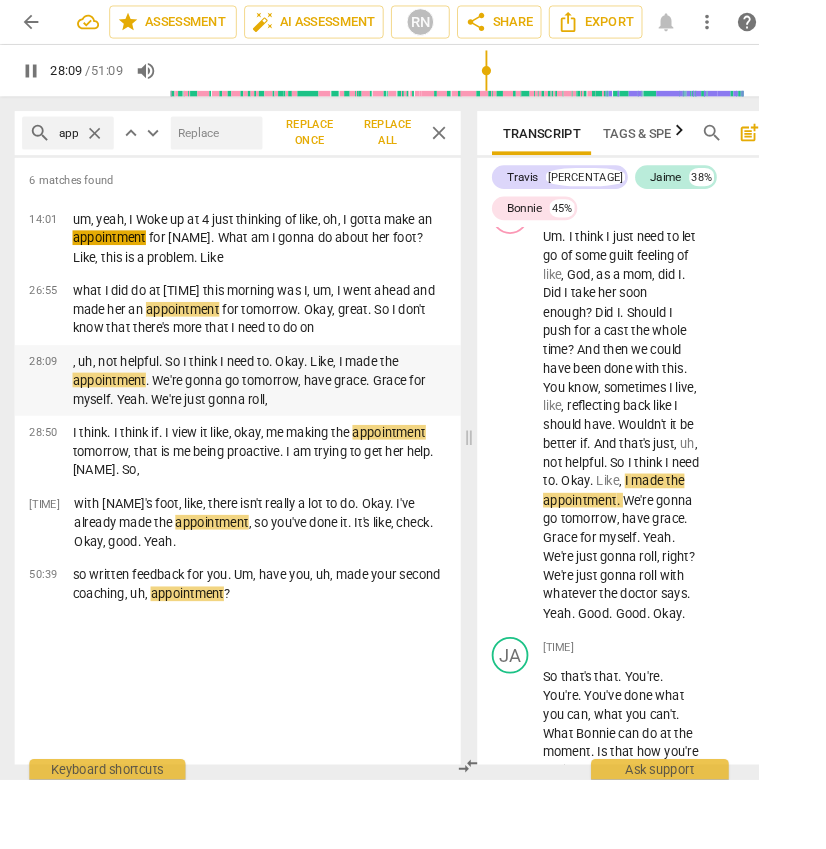 click on ", uh, not helpful. So I think I need to. Okay. Like, I made the appointment. We're gonna go tomorrow, have grace. Grace for myself. Yeah. We're just gonna roll," at bounding box center [282, 415] 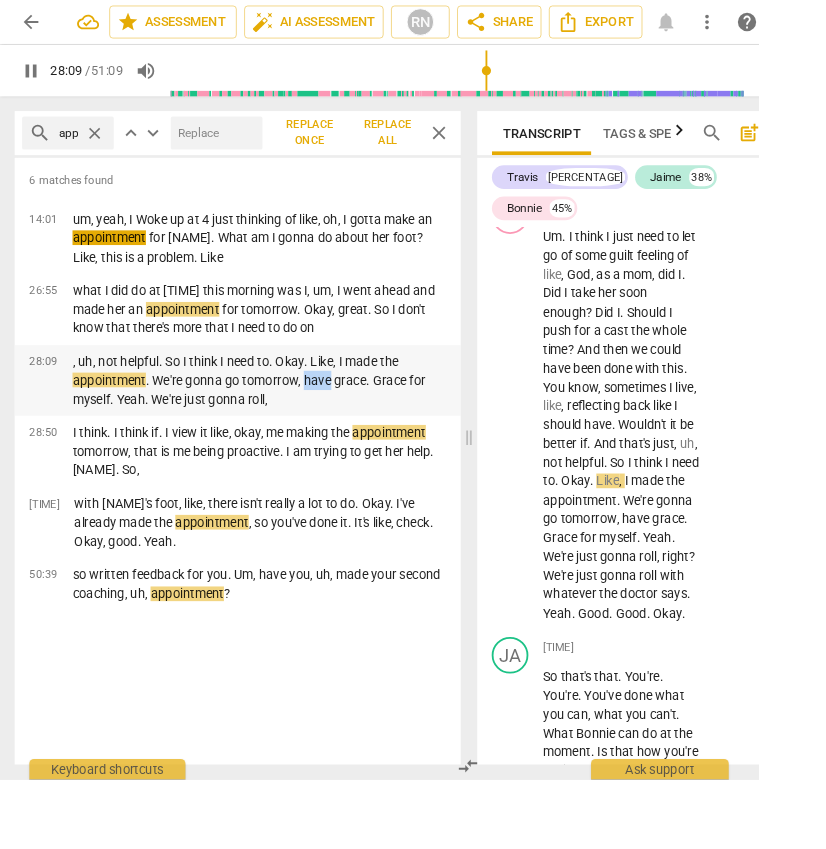 click on ", uh, not helpful. So I think I need to. Okay. Like, I made the appointment. We're gonna go tomorrow, have grace. Grace for myself. Yeah. We're just gonna roll," at bounding box center (282, 415) 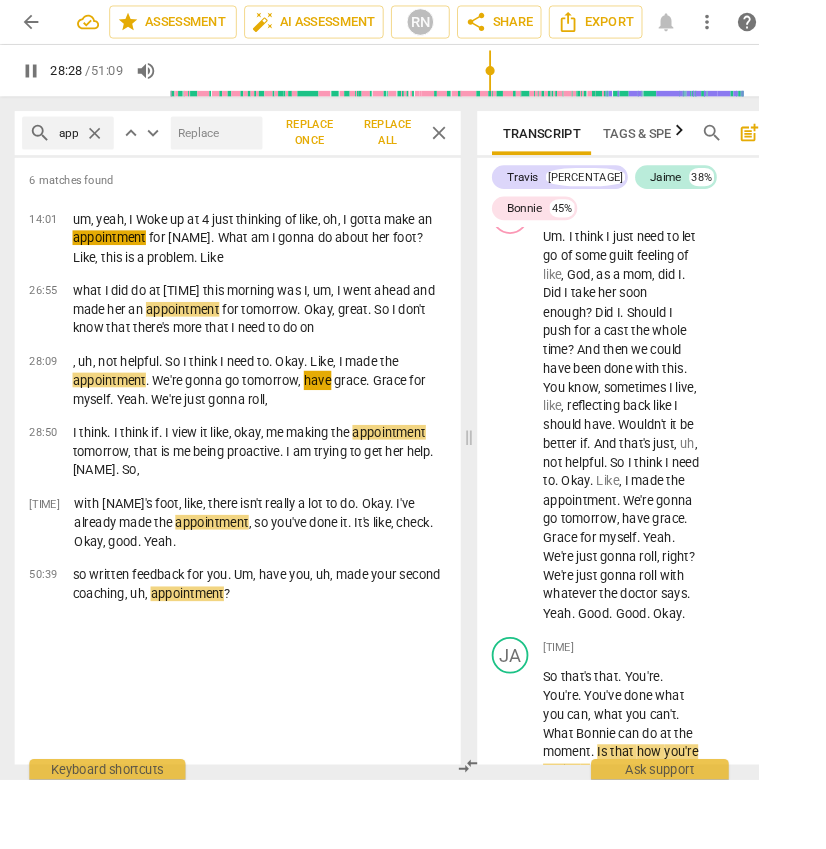 scroll, scrollTop: 22276, scrollLeft: 0, axis: vertical 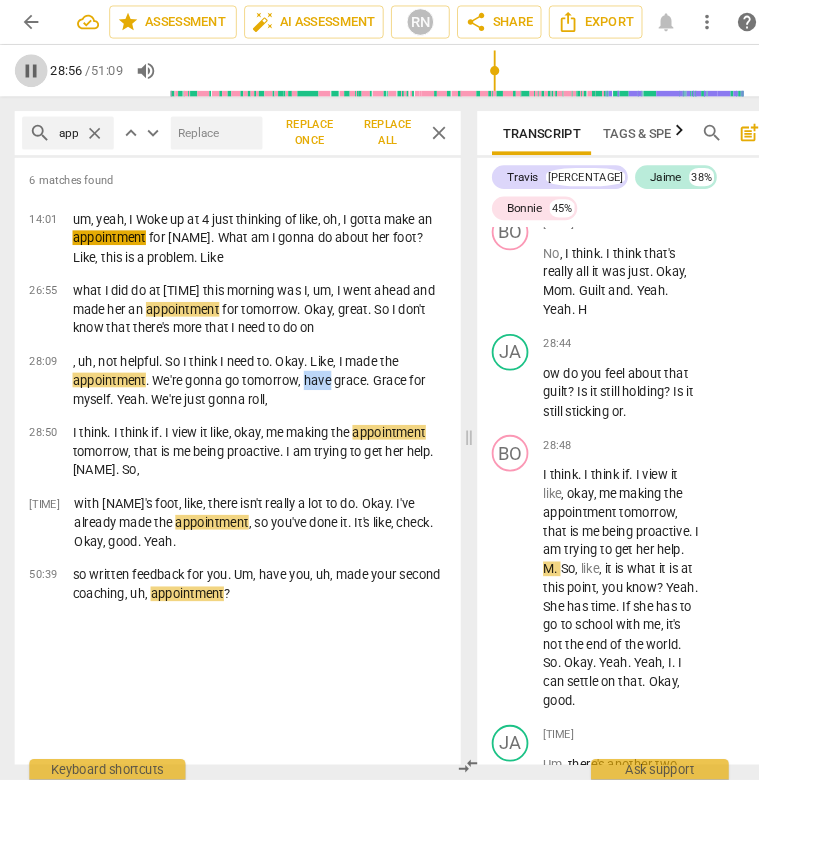 click on "pause" at bounding box center (34, 77) 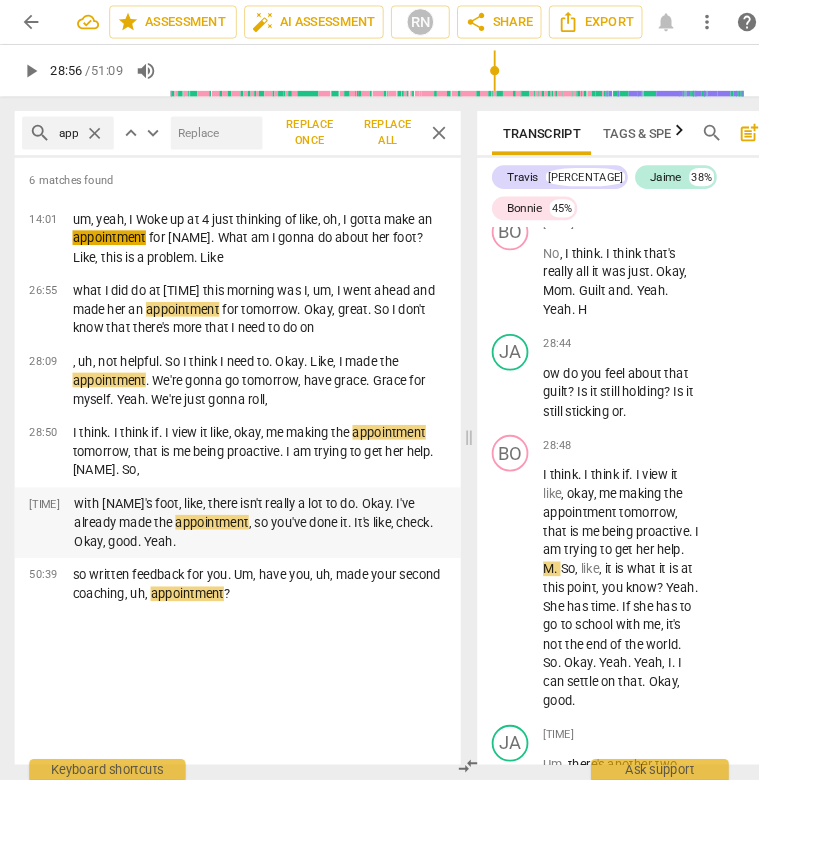 click on "with Michaela's foot, like, there isn't really a lot to do. Okay. I've already made the   appointment , so you've done it. It's like, check. Okay, good. Yeah." at bounding box center (283, 570) 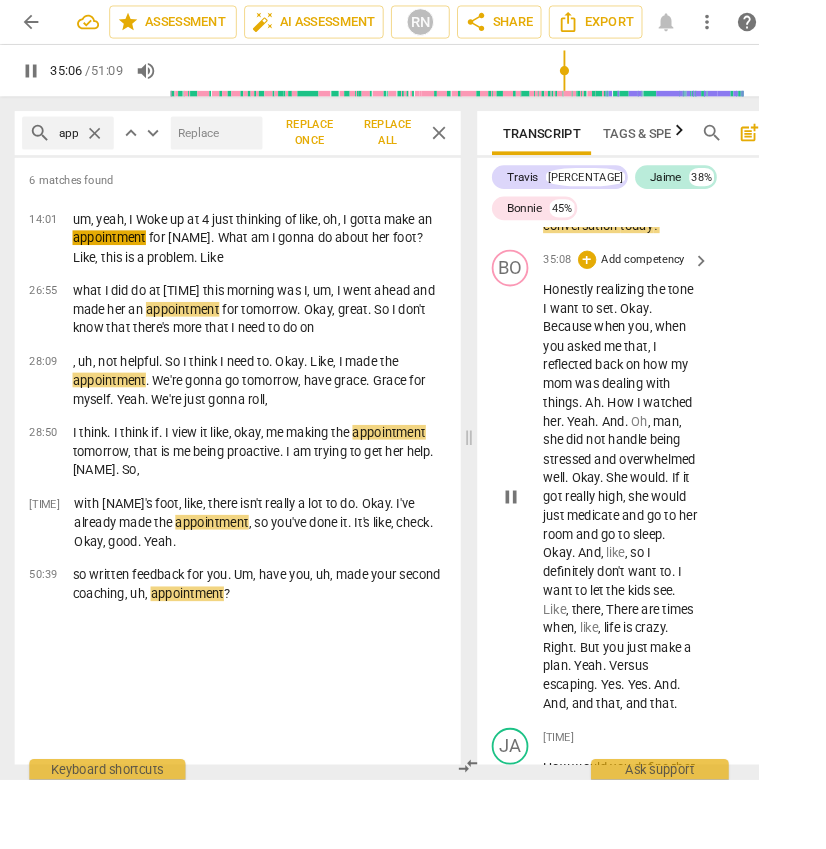 scroll, scrollTop: 27554, scrollLeft: 0, axis: vertical 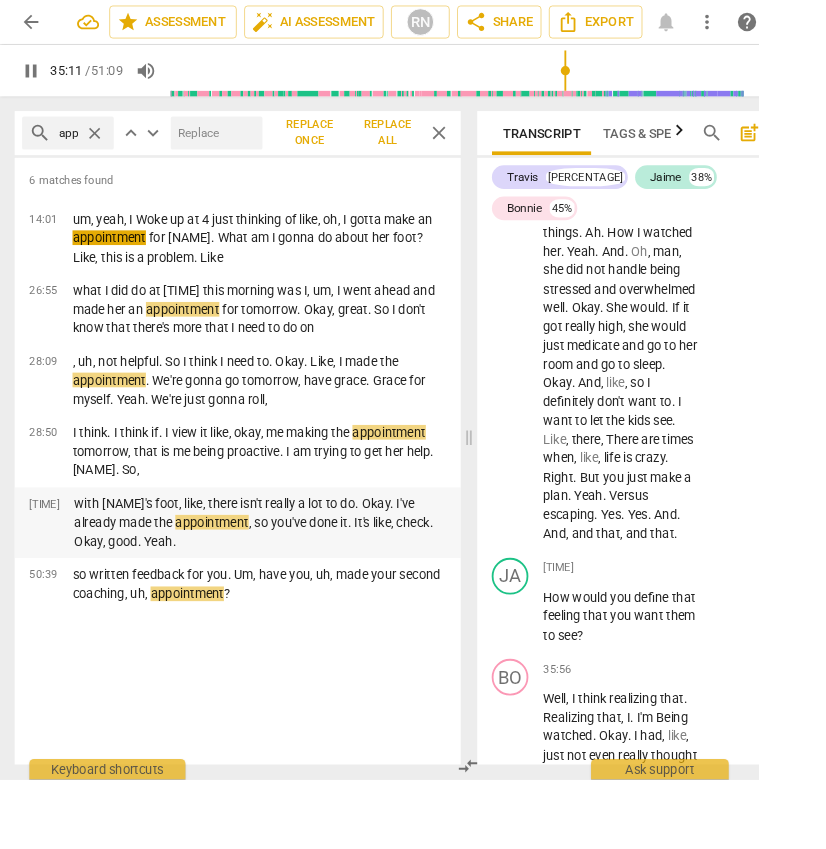 click on "with Michaela's foot, like, there isn't really a lot to do. Okay. I've already made the   appointment , so you've done it. It's like, check. Okay, good. Yeah." at bounding box center (283, 570) 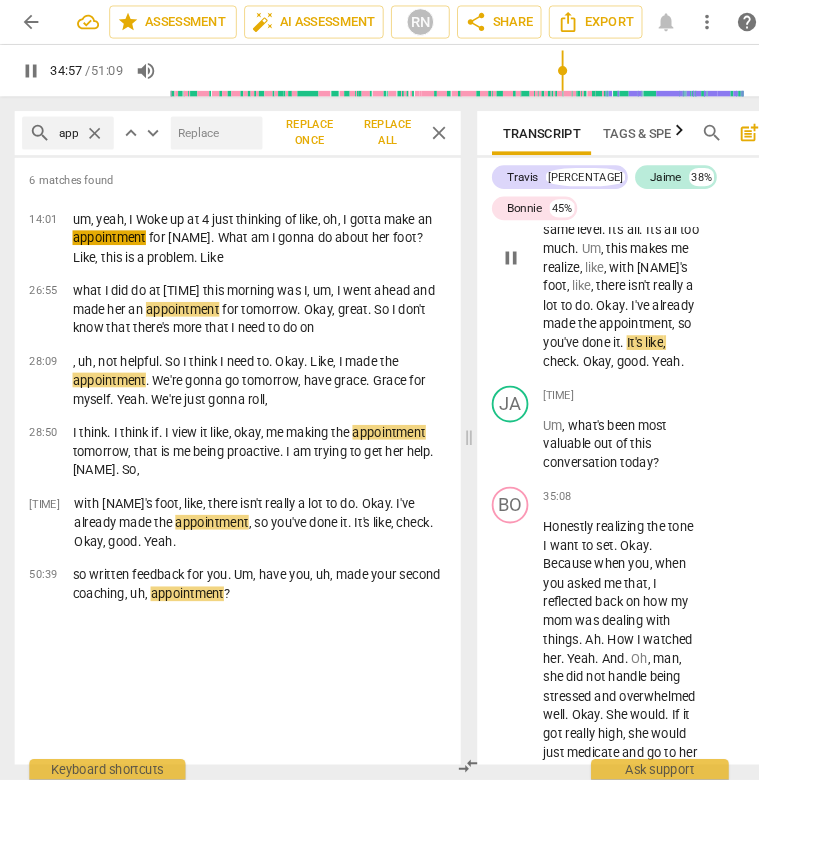 scroll, scrollTop: 27079, scrollLeft: 0, axis: vertical 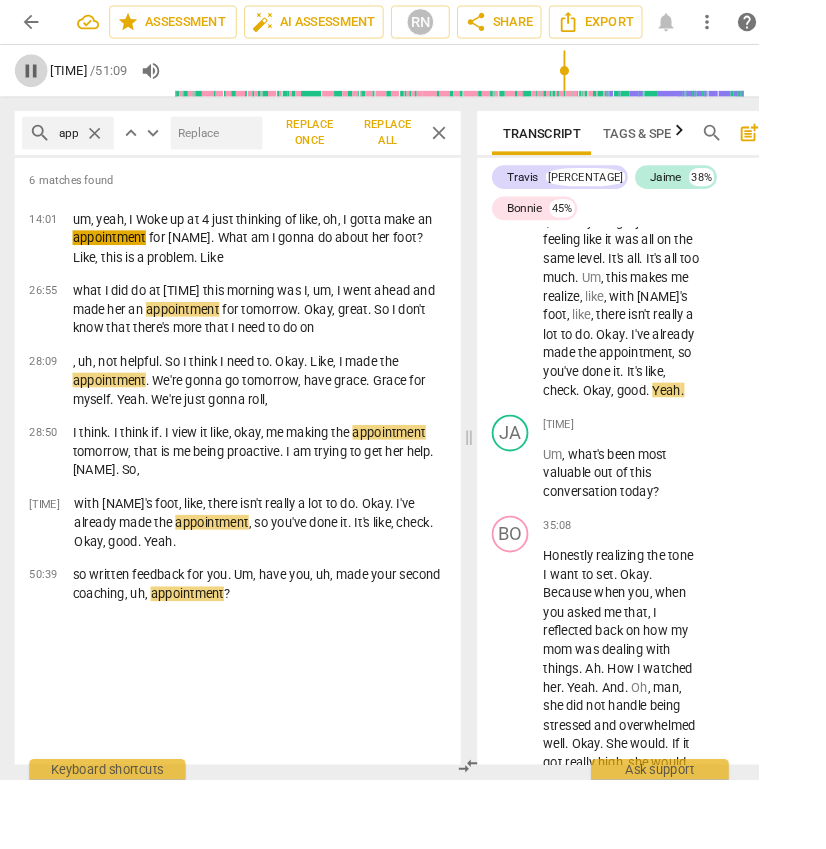 click on "pause" at bounding box center [34, 77] 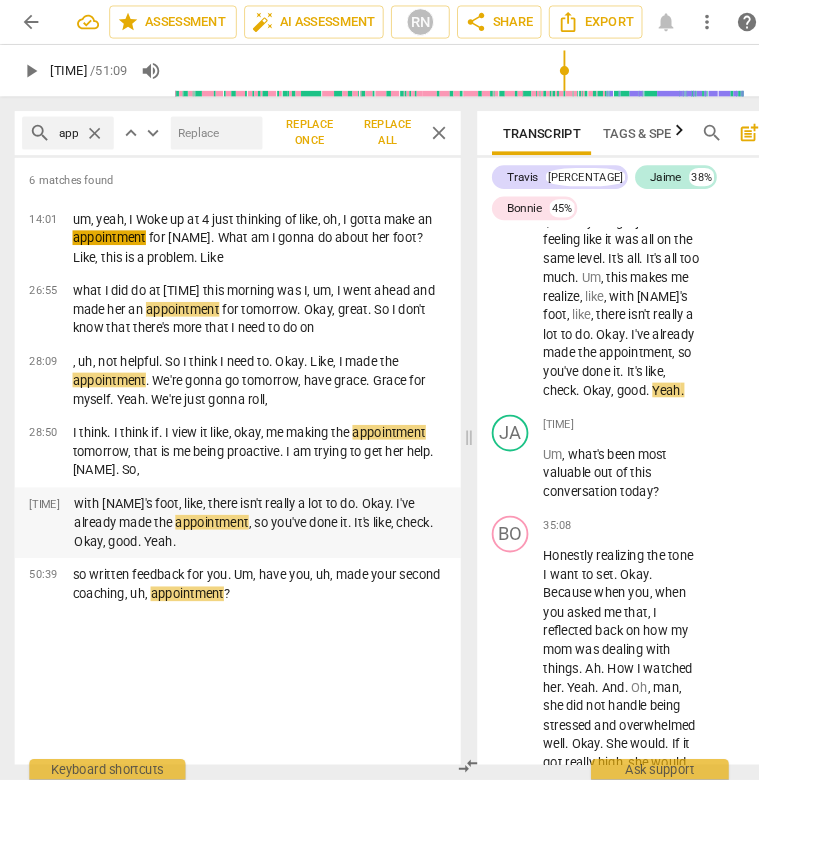 click on "with Michaela's foot, like, there isn't really a lot to do. Okay. I've already made the   appointment , so you've done it. It's like, check. Okay, good. Yeah." at bounding box center [283, 570] 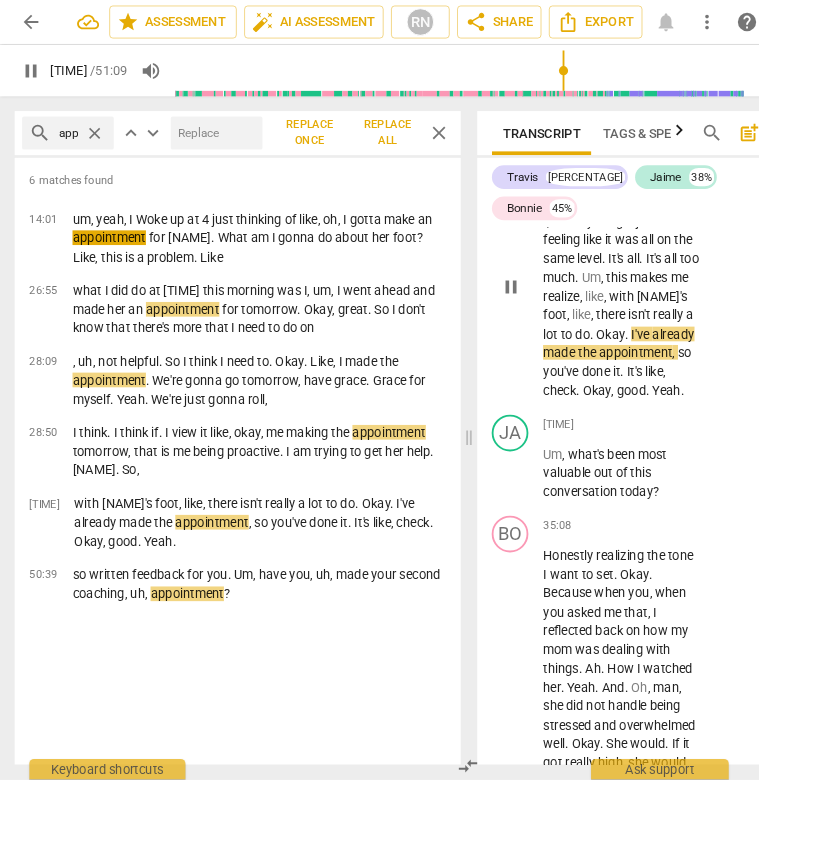 scroll, scrollTop: 27048, scrollLeft: 0, axis: vertical 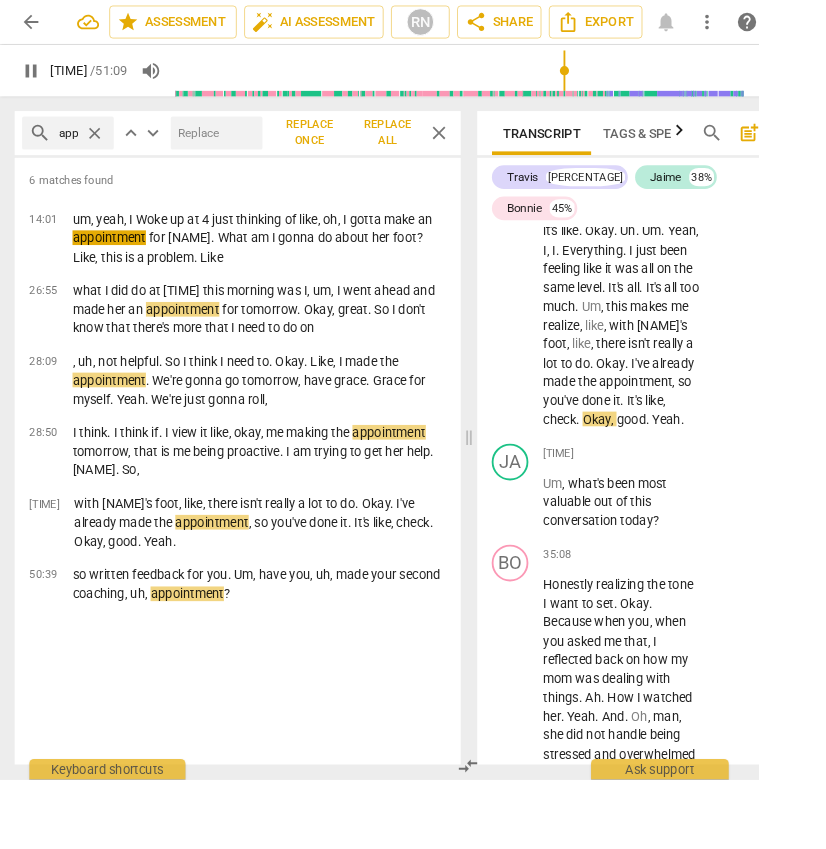 click on "pause" at bounding box center [34, 77] 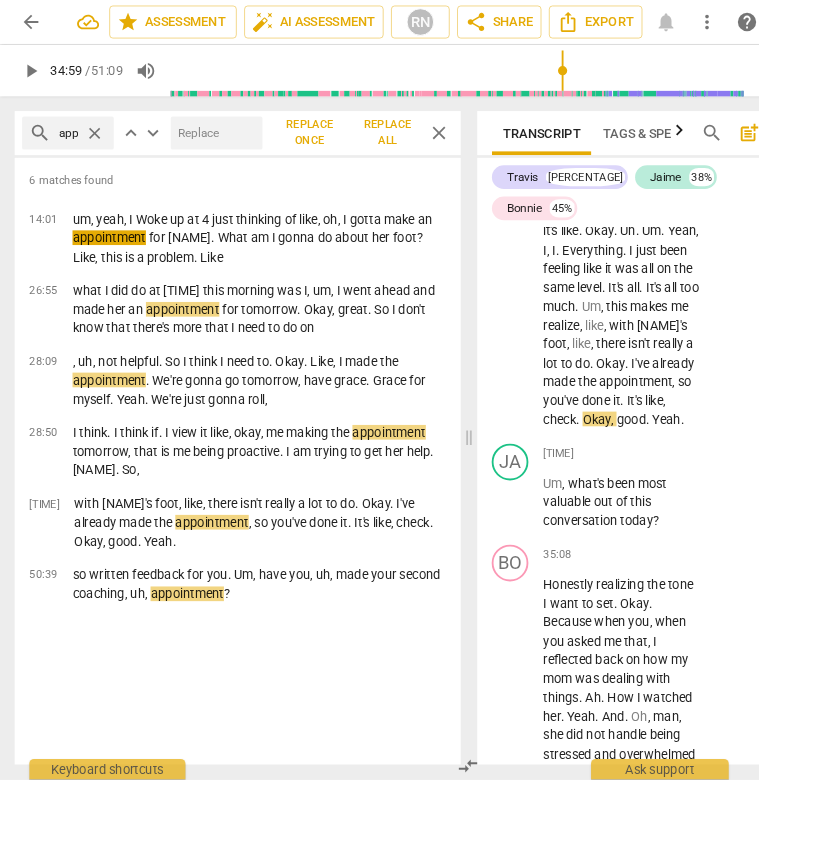 type on "2099" 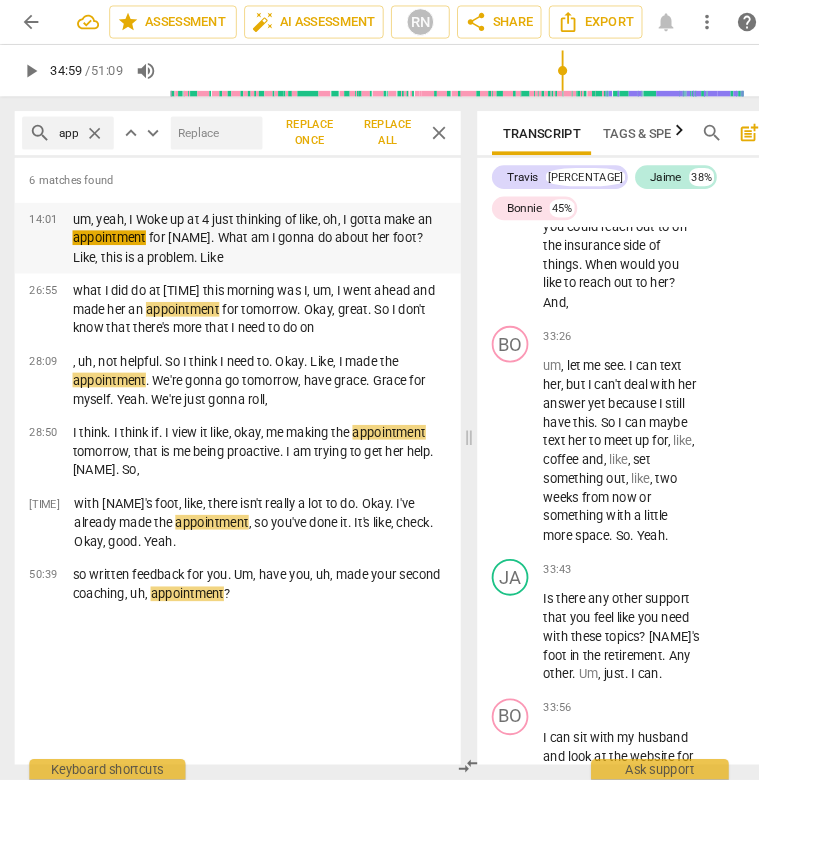 scroll, scrollTop: 25407, scrollLeft: 0, axis: vertical 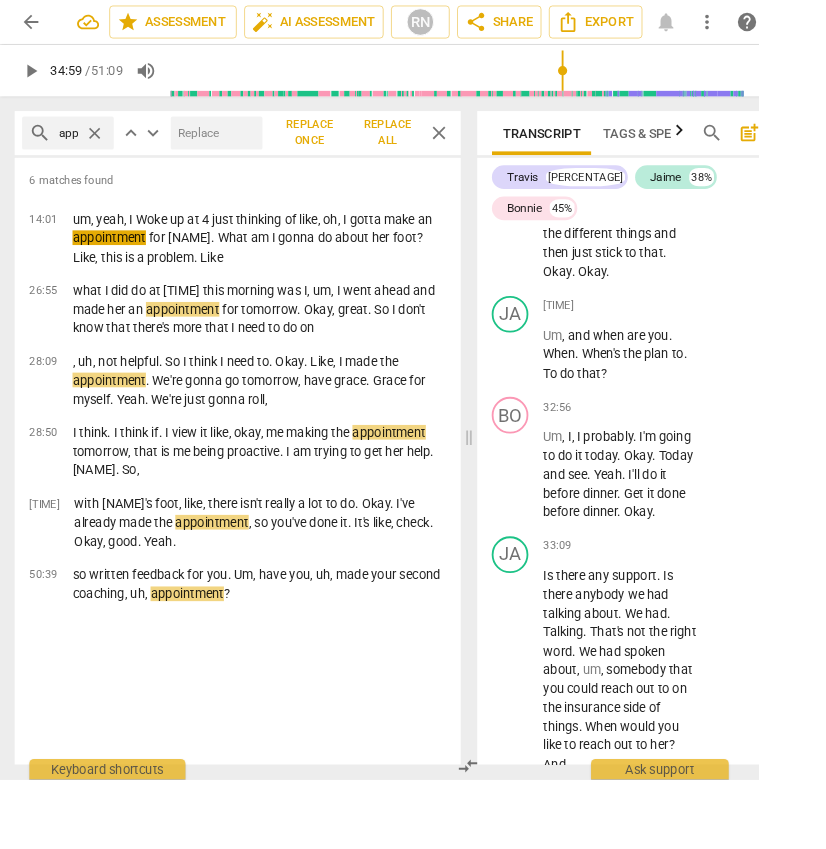 click on "close" at bounding box center (103, 145) 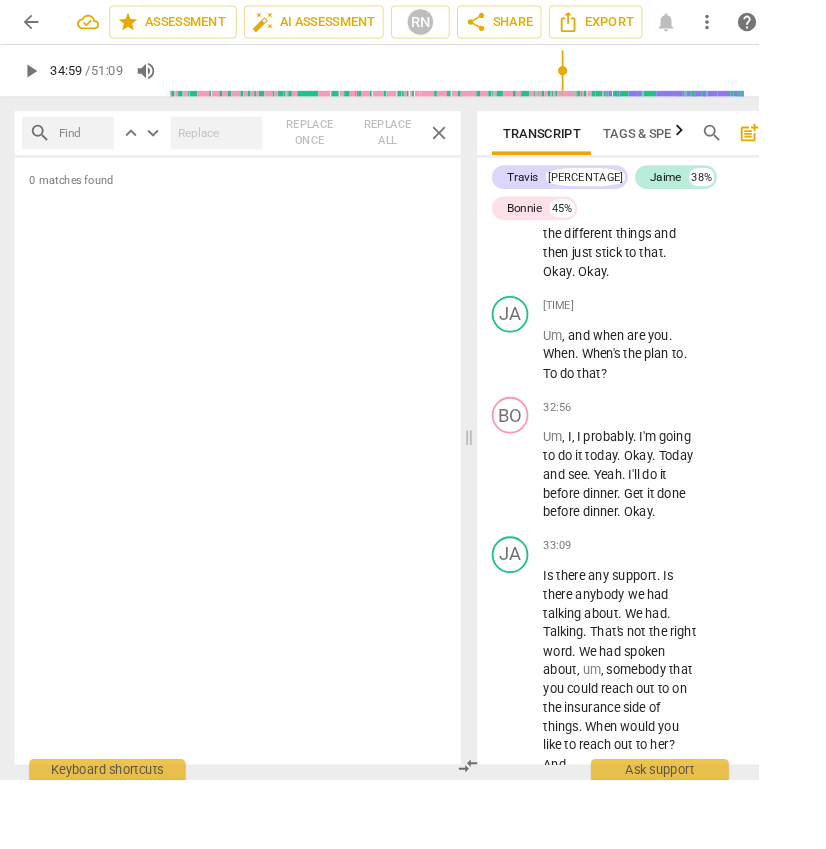 click at bounding box center (90, 145) 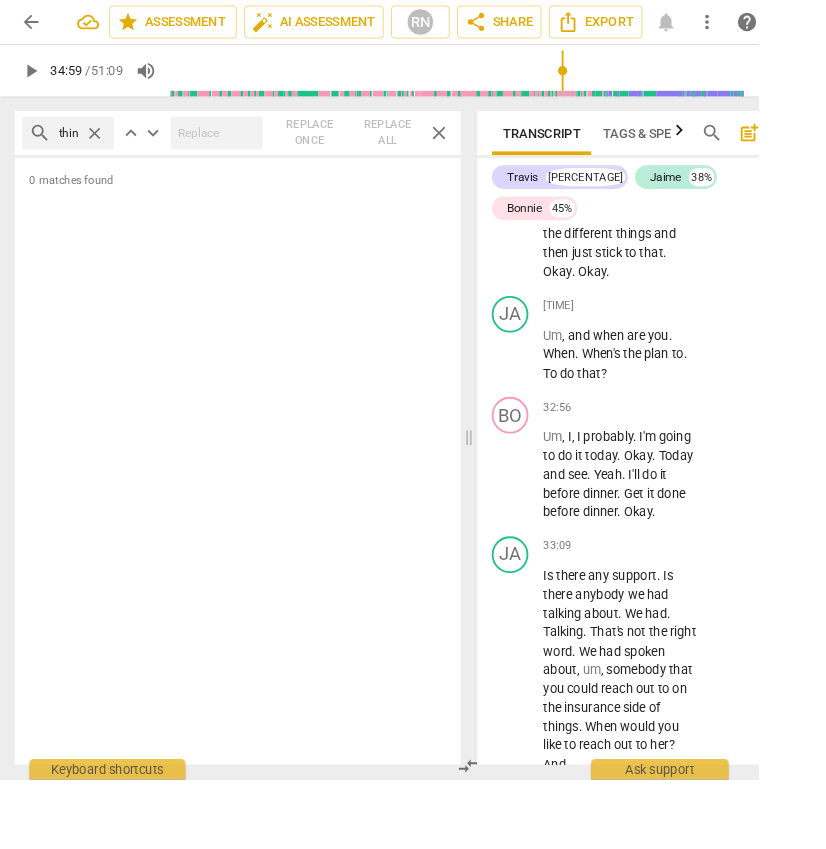 type on "think" 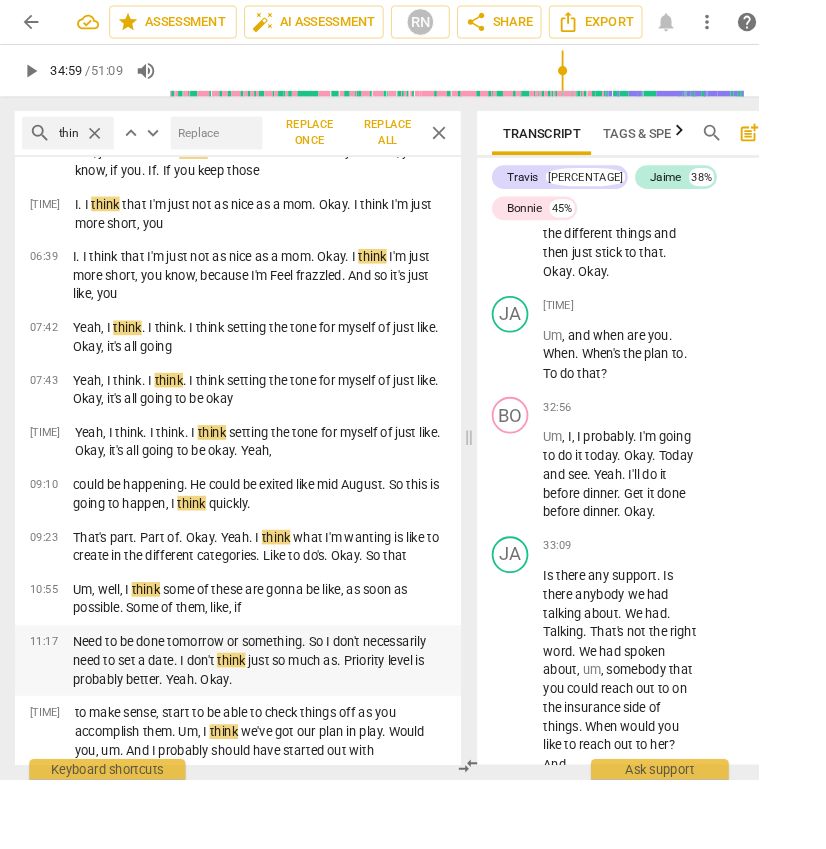 scroll, scrollTop: 677, scrollLeft: 0, axis: vertical 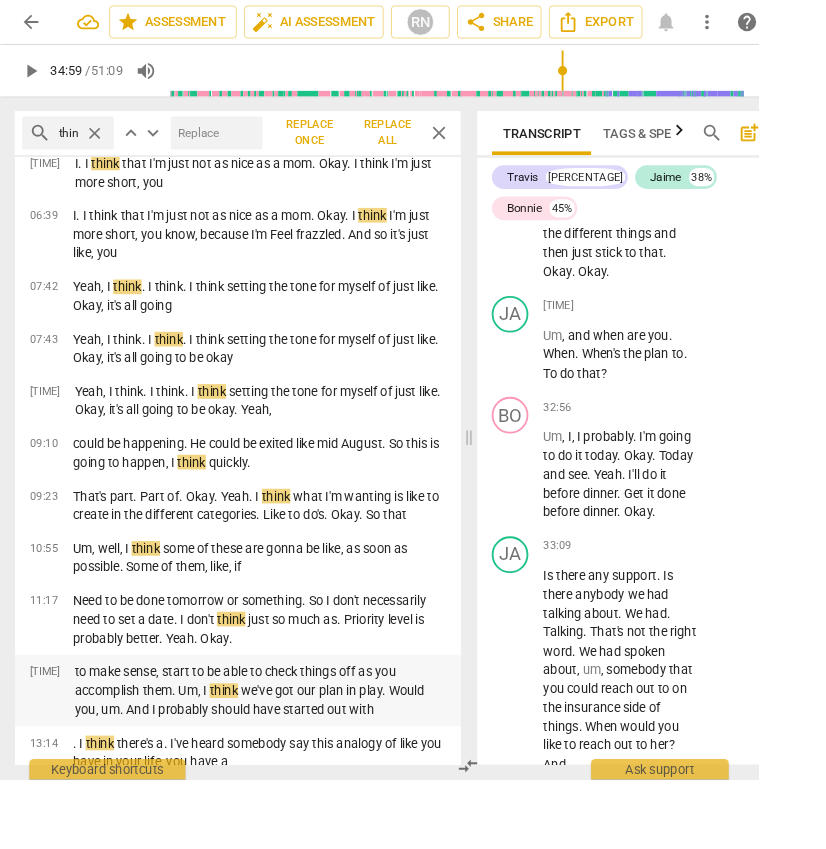 click on "to make sense, start to be able to check things off as you accomplish them. Um, I think we've got our plan in play. Would you, um. And I probably should have started out with" at bounding box center (283, 752) 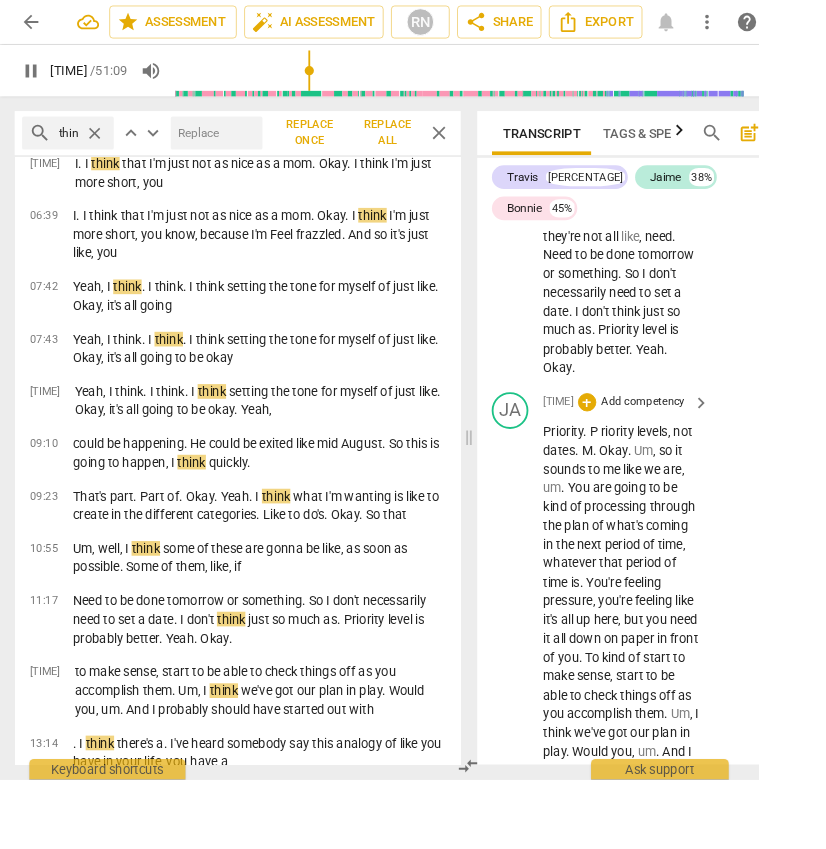 scroll, scrollTop: 9188, scrollLeft: 0, axis: vertical 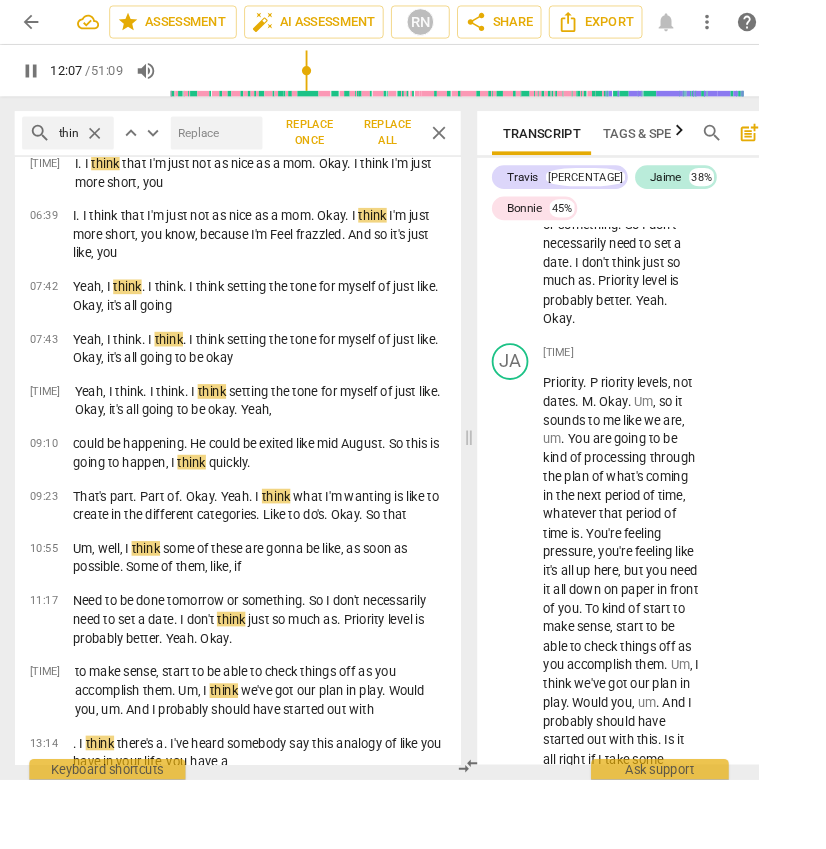 click on "pause" at bounding box center [34, 77] 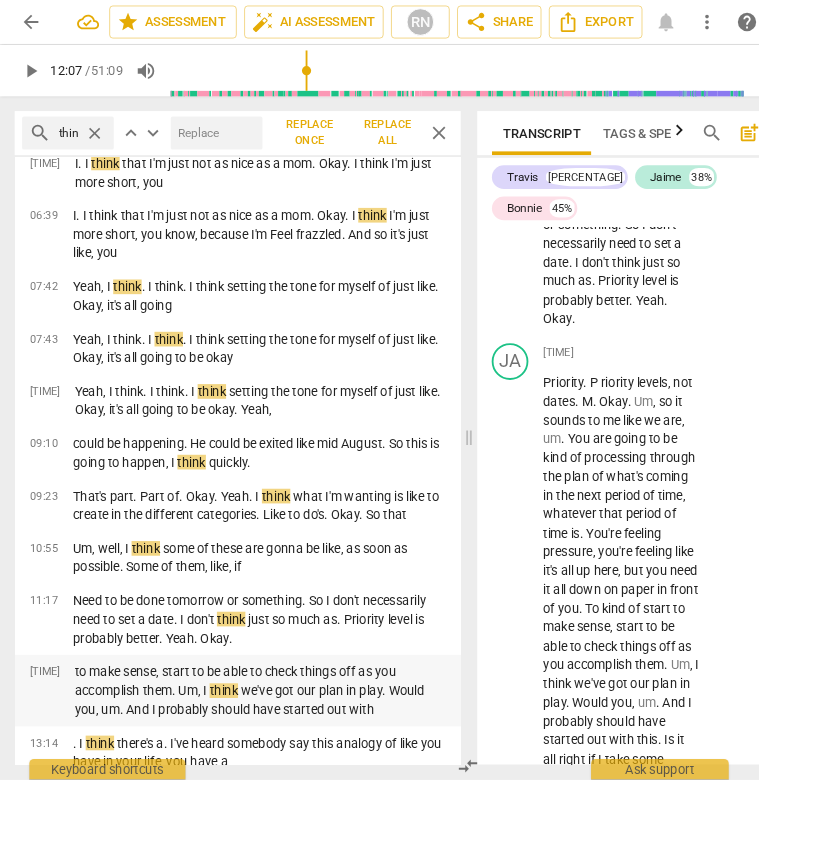 click on "to make sense, start to be able to check things off as you accomplish them. Um, I think we've got our plan in play. Would you, um. And I probably should have started out with" at bounding box center [283, 752] 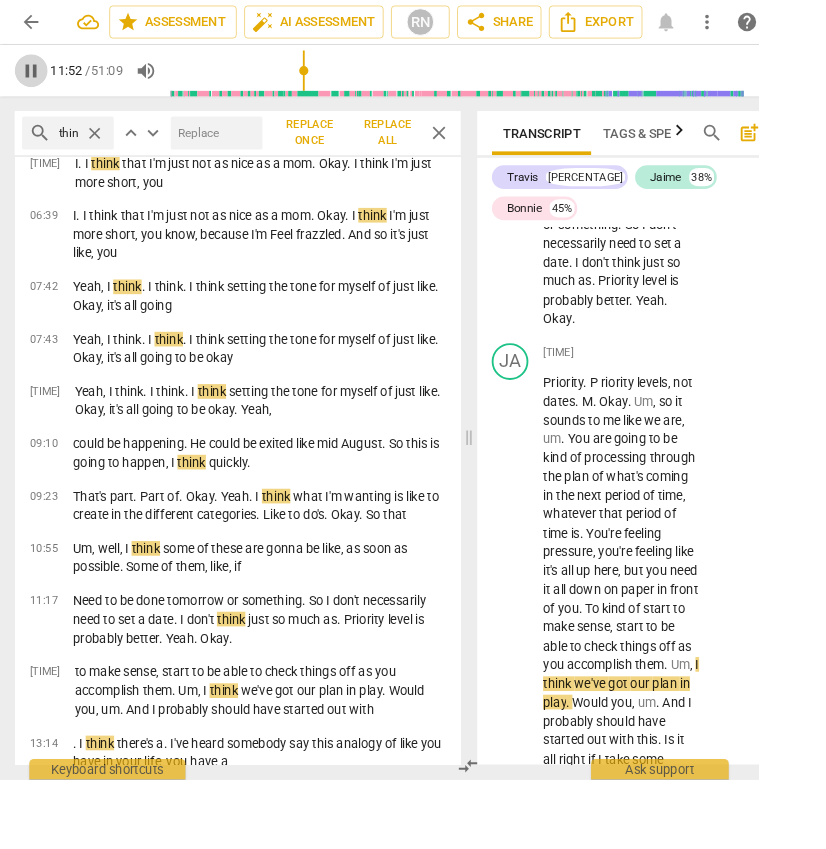 click on "pause" at bounding box center (34, 77) 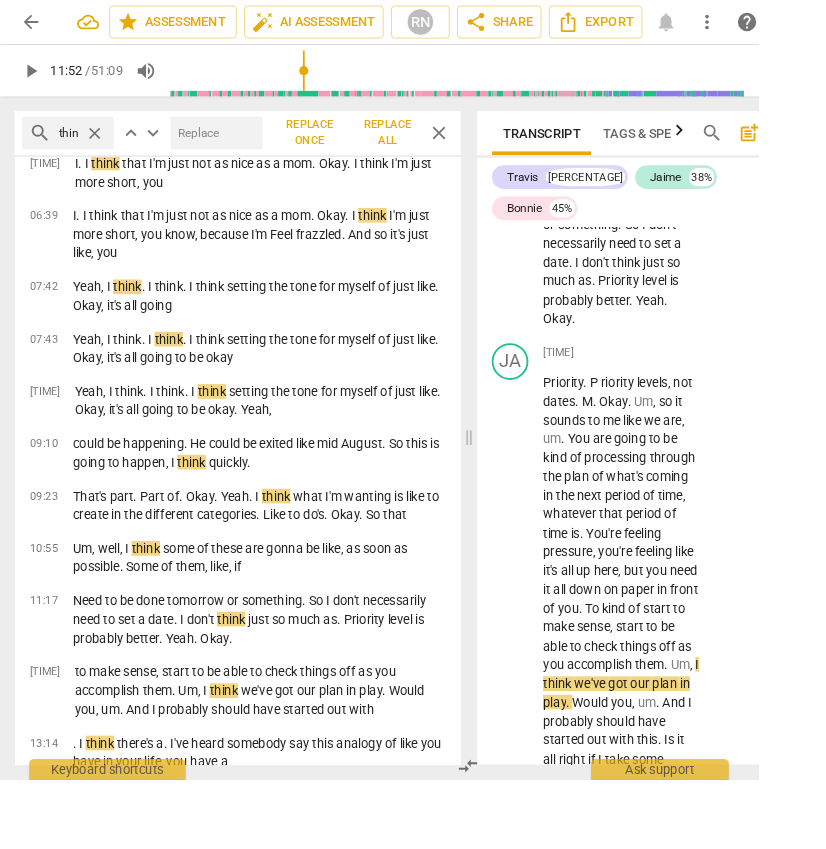 type on "713" 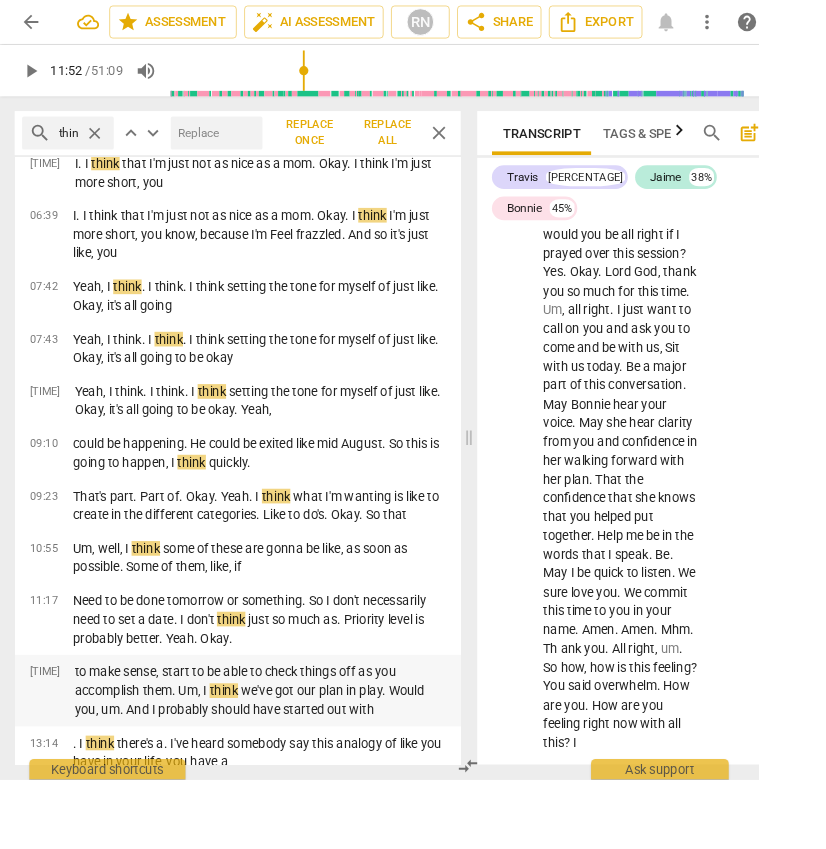 scroll, scrollTop: 10062, scrollLeft: 0, axis: vertical 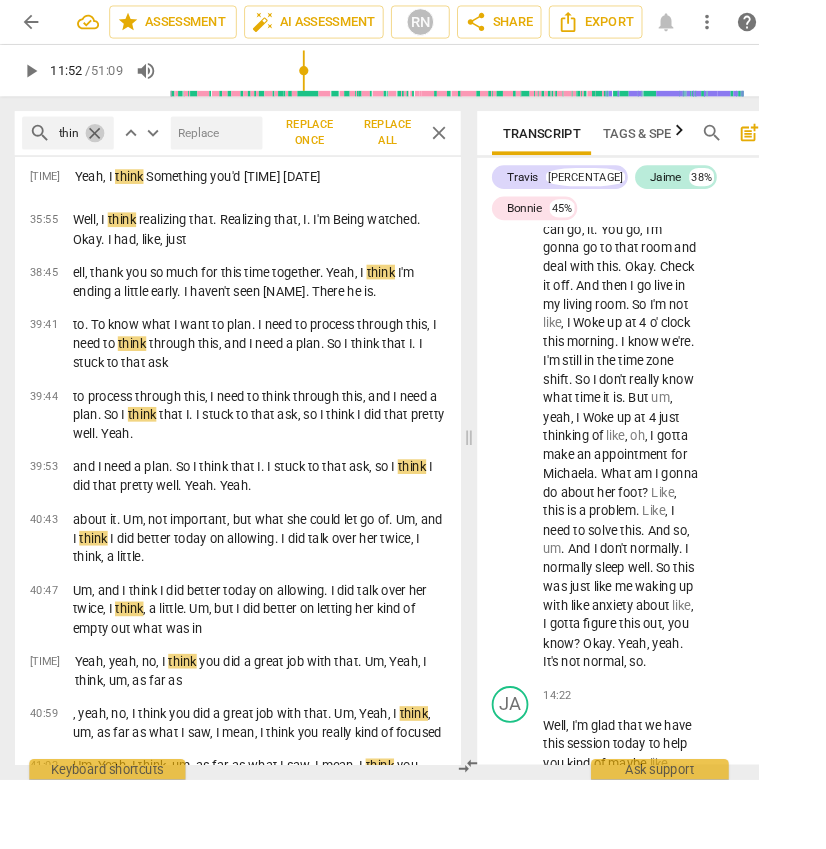 click on "close" at bounding box center (103, 145) 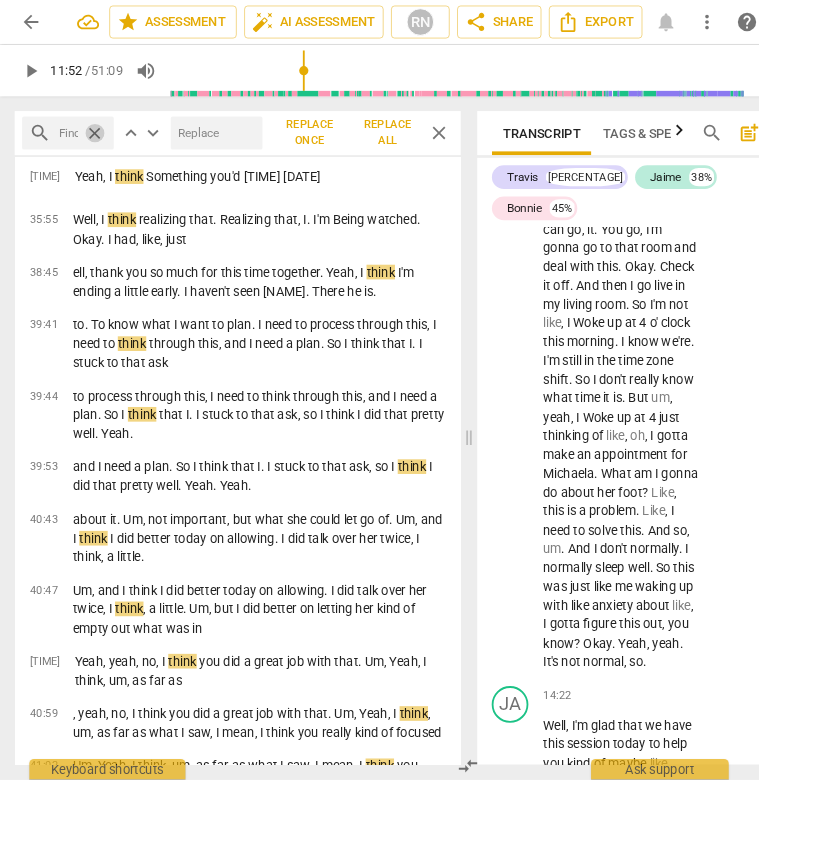 scroll, scrollTop: 0, scrollLeft: 0, axis: both 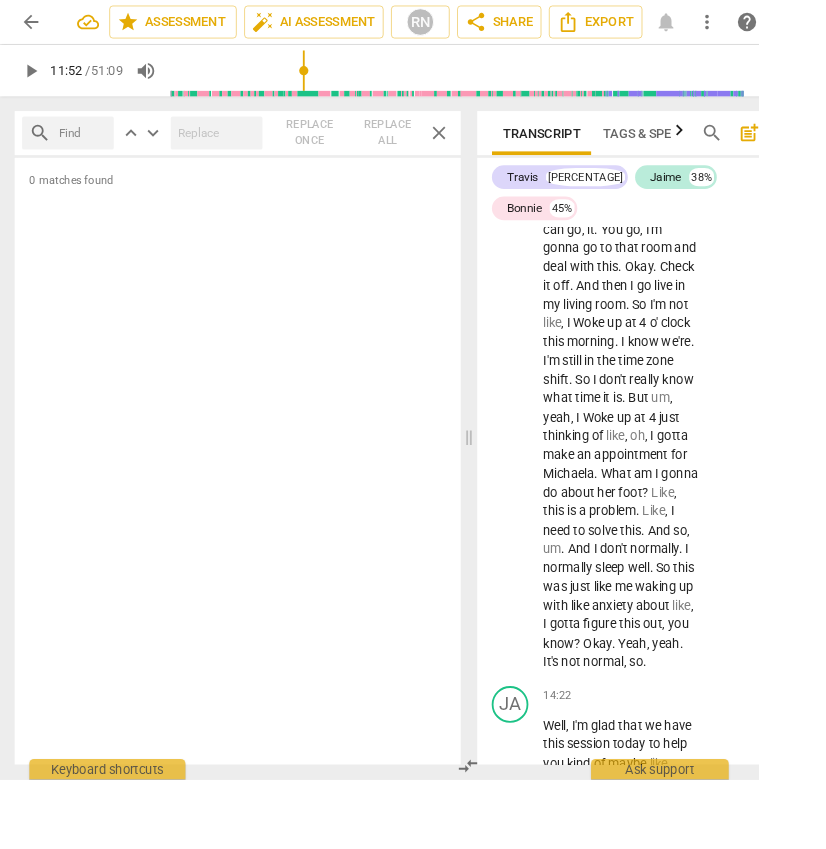 click at bounding box center (90, 145) 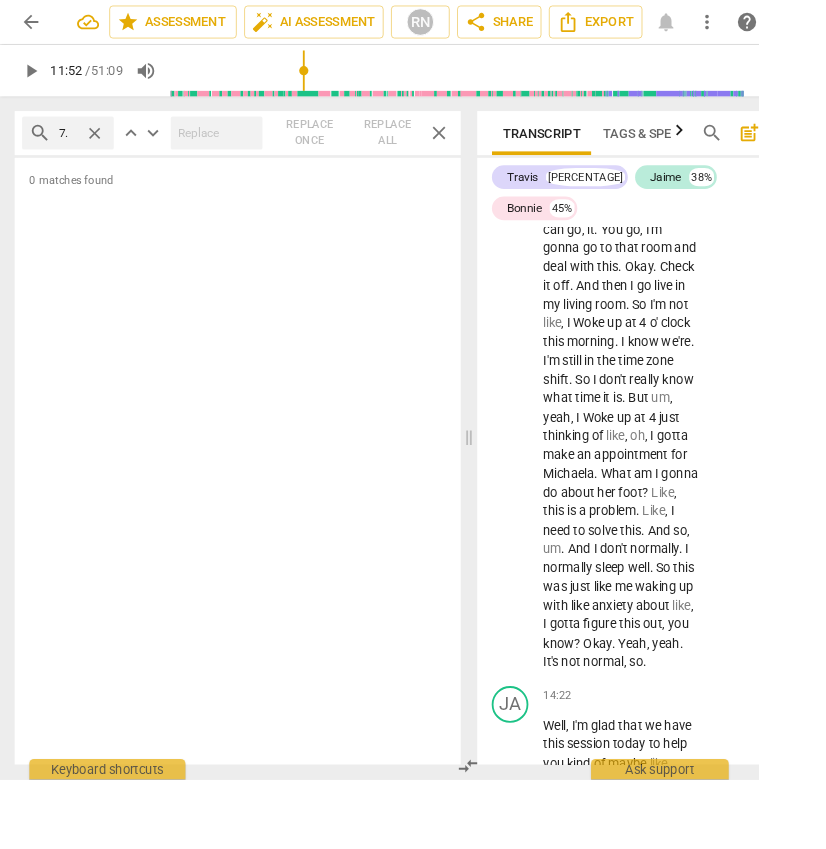type on "7" 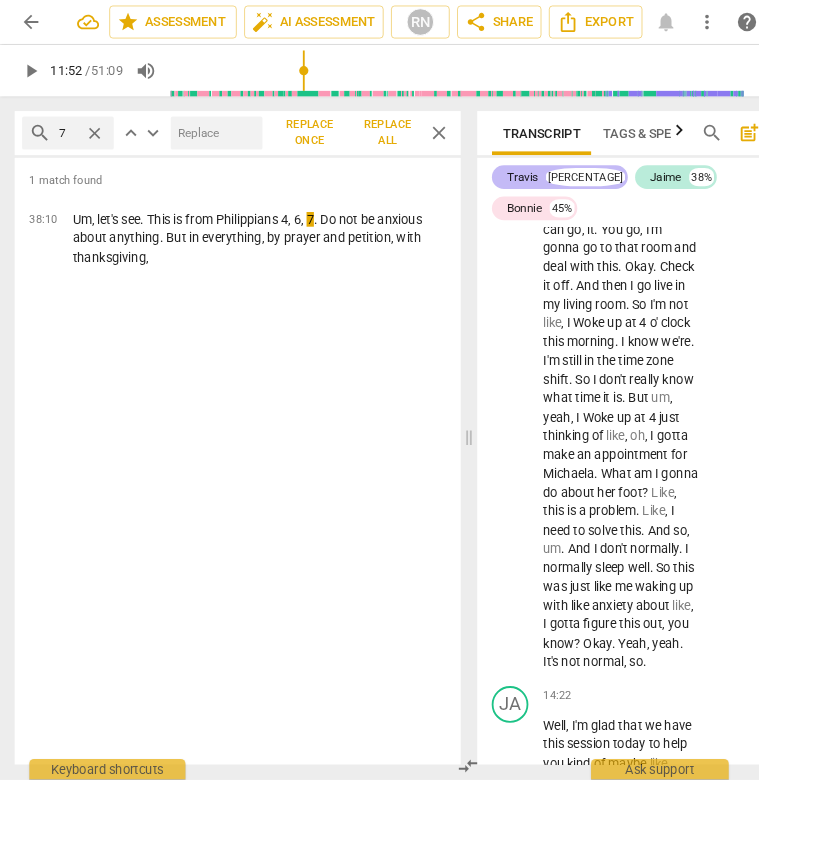 click on "[NAME] 17%" at bounding box center [610, 193] 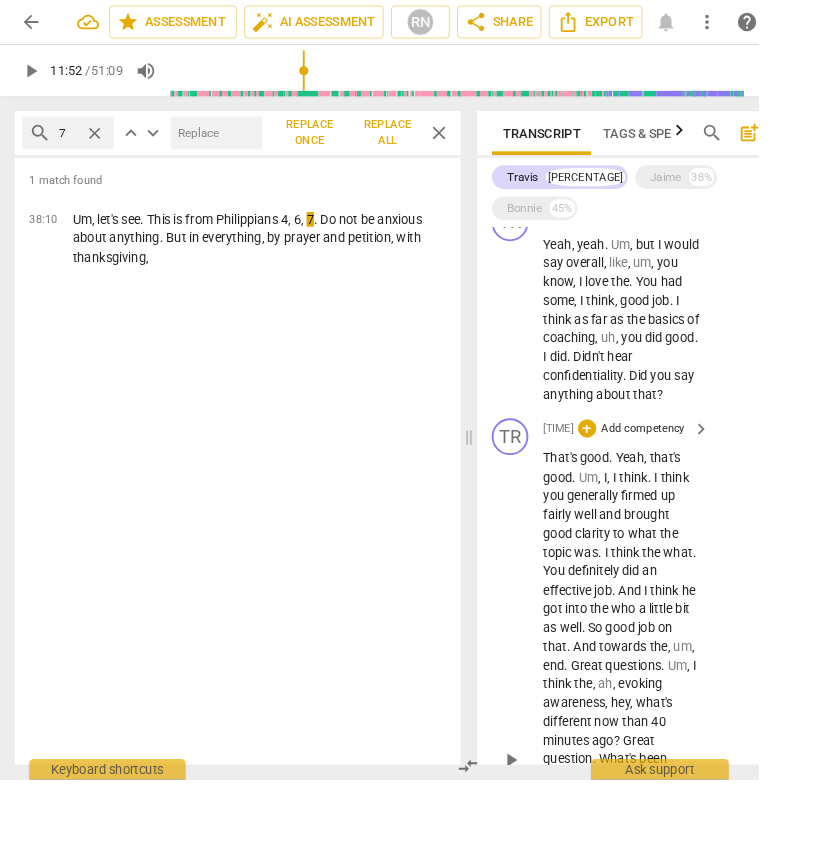 scroll, scrollTop: 5250, scrollLeft: 0, axis: vertical 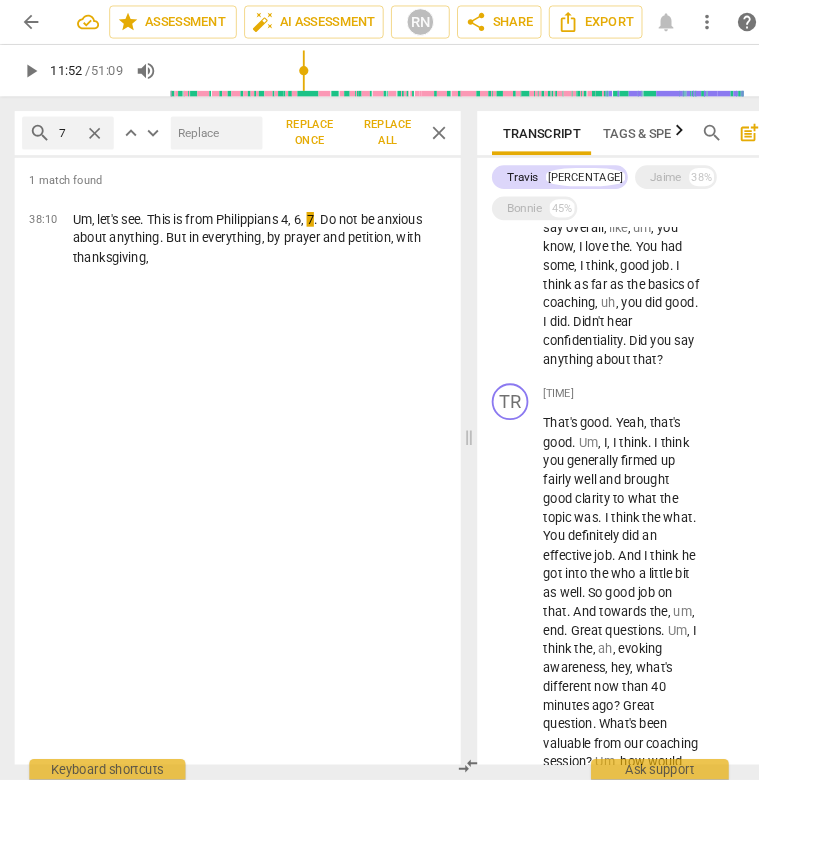 click on "search 7 close" at bounding box center (74, 145) 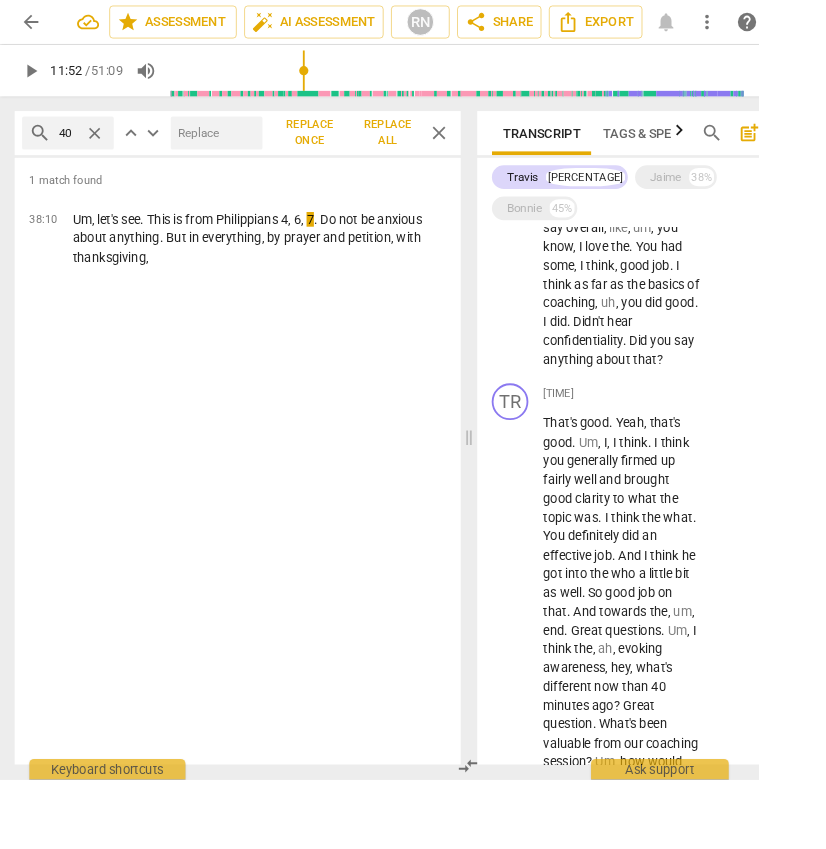 type on "40" 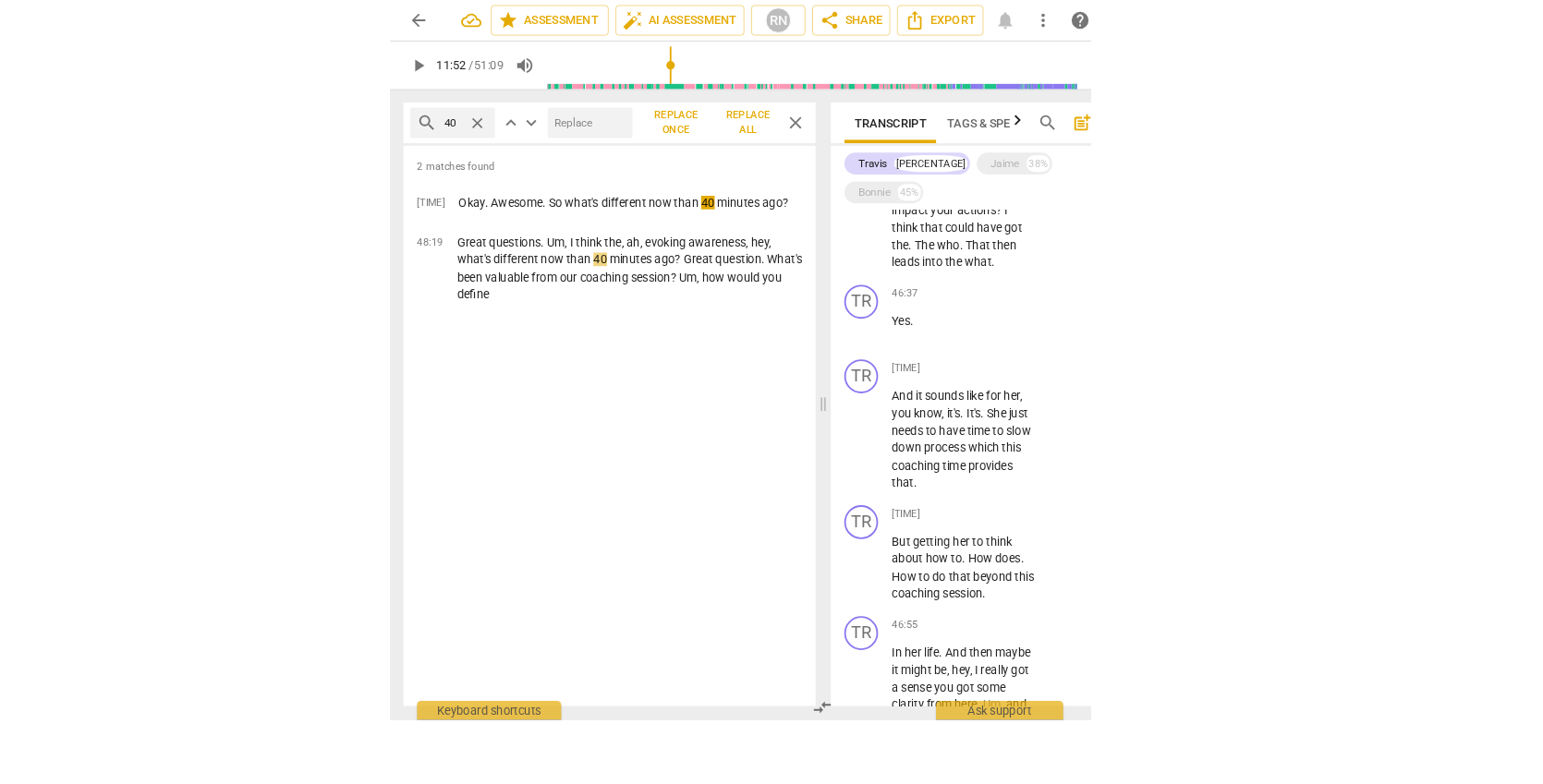 scroll, scrollTop: 3924, scrollLeft: 0, axis: vertical 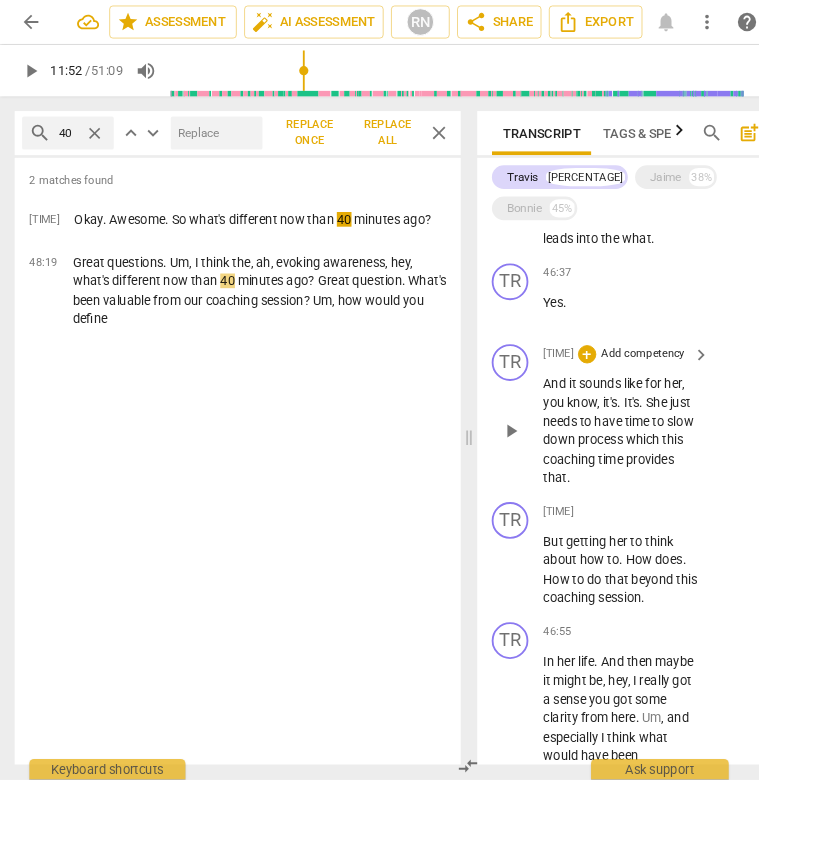 click on "time" at bounding box center [696, 459] 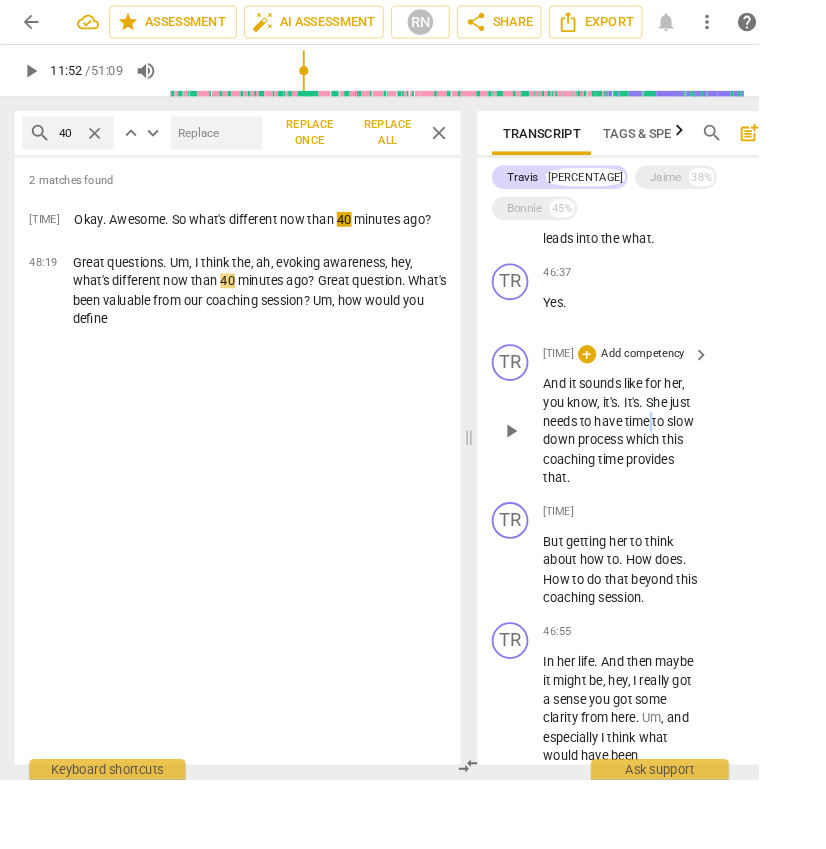 click on "time" at bounding box center [696, 459] 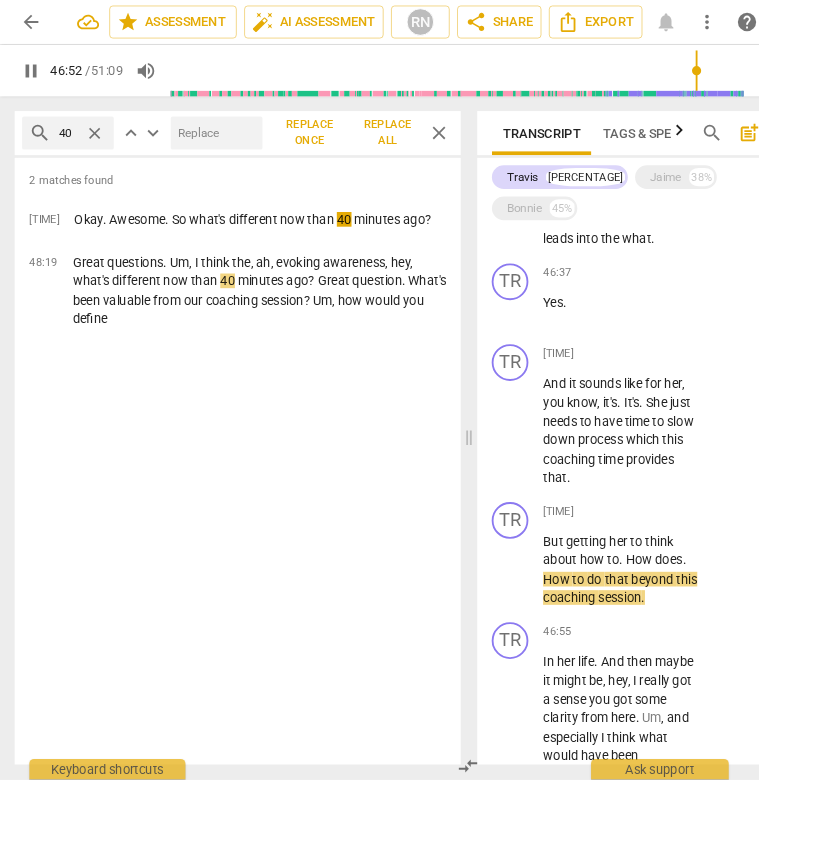 click on "pause" at bounding box center [34, 77] 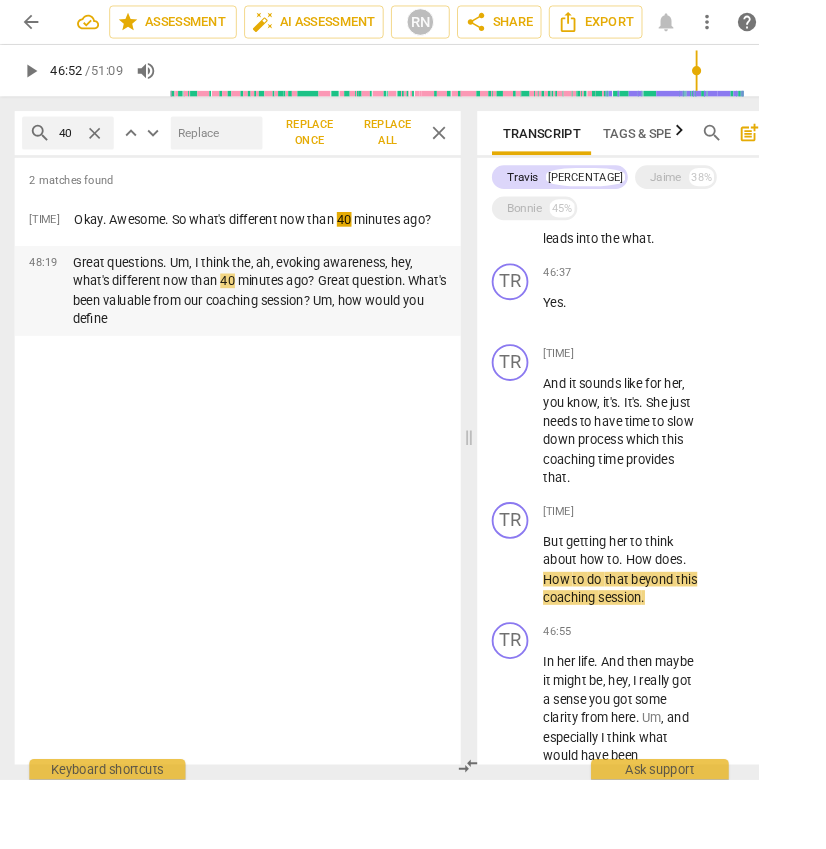 type on "2813" 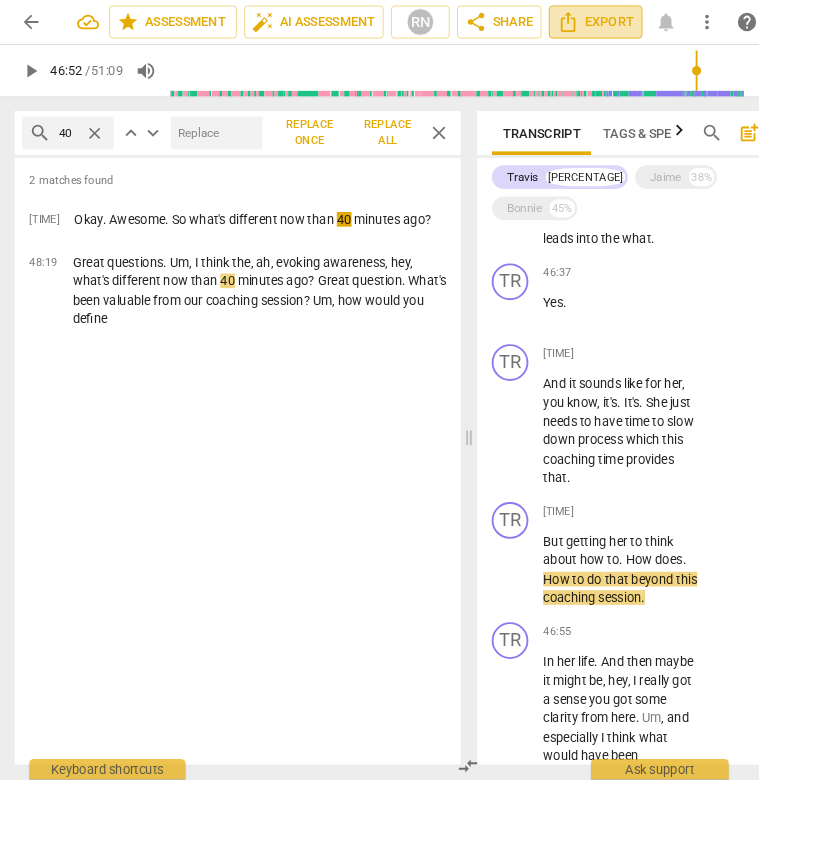 click on "Export" at bounding box center (649, 24) 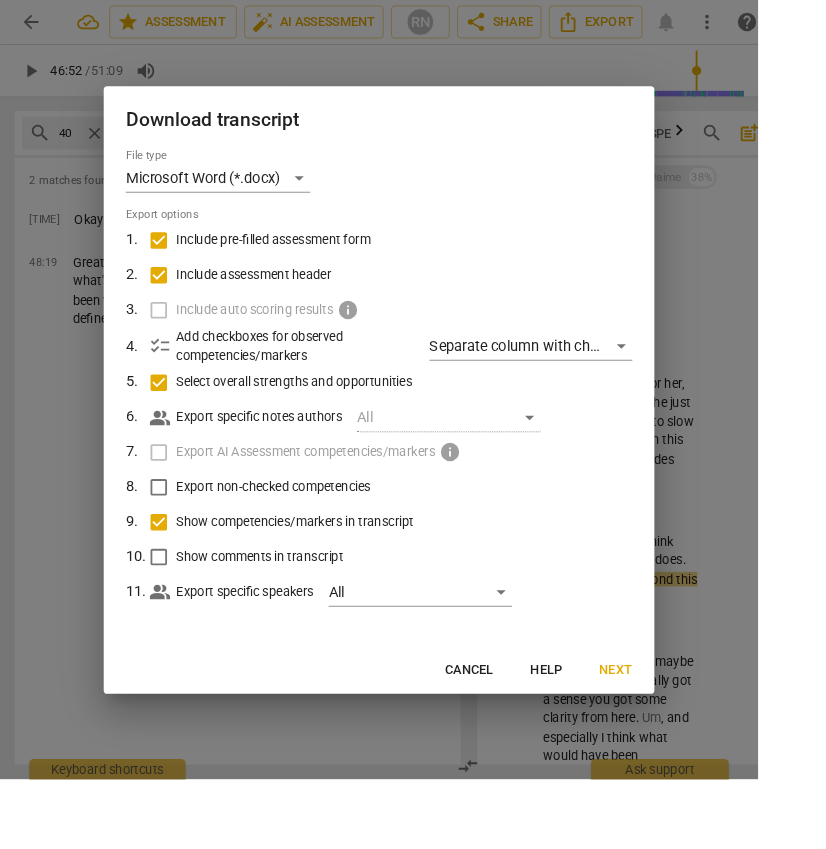 click on "Include pre-filled assessment form" at bounding box center [298, 261] 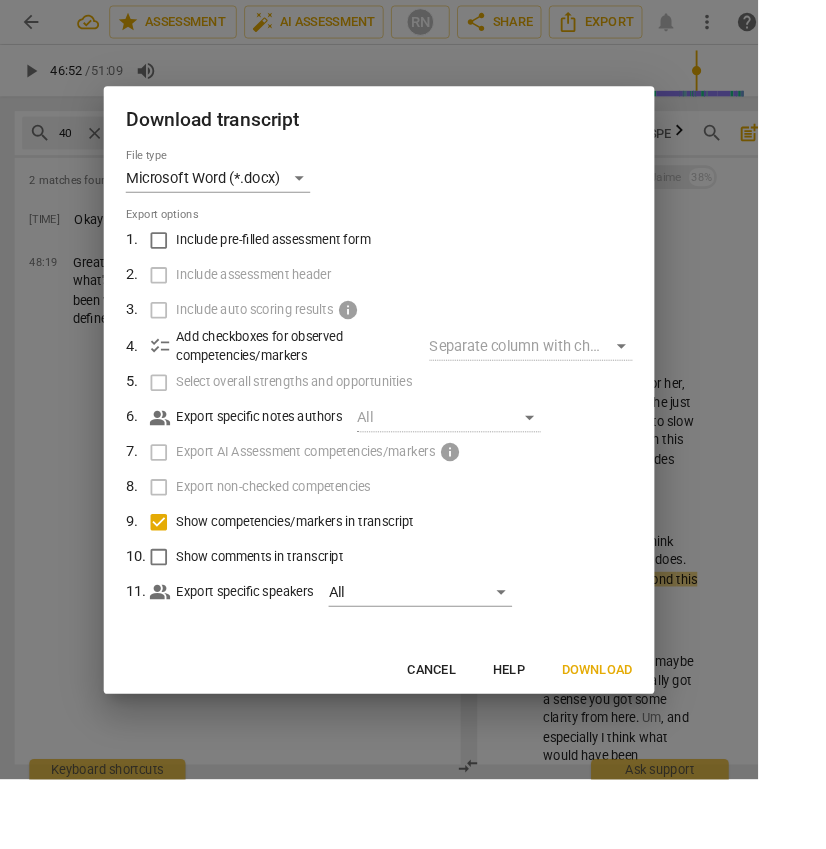 click on "Download" at bounding box center [650, 730] 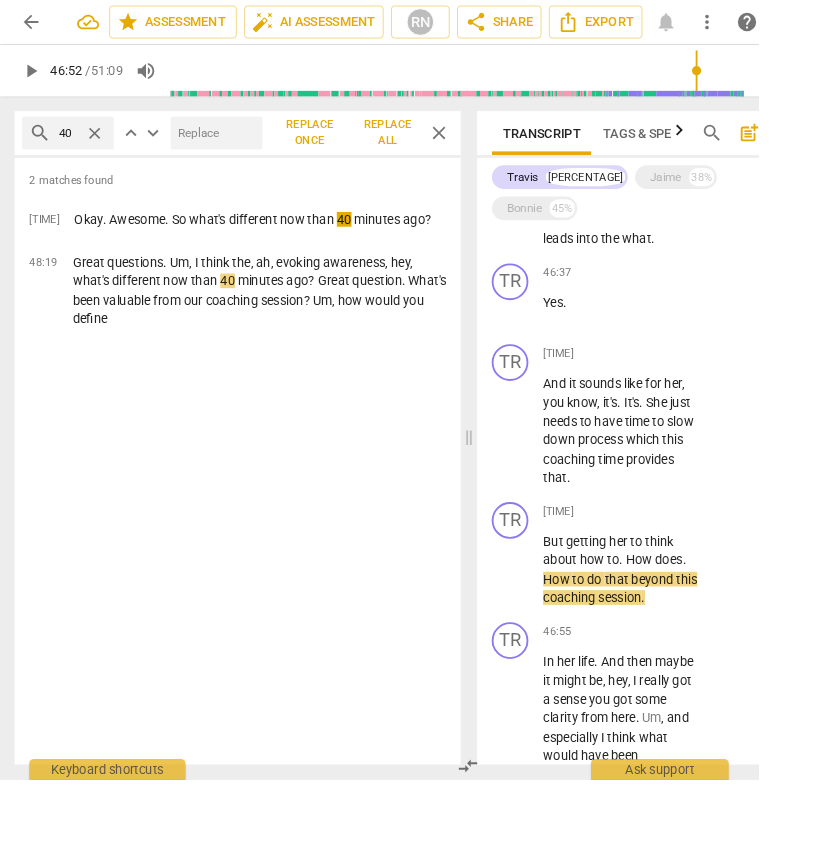 type on "2813" 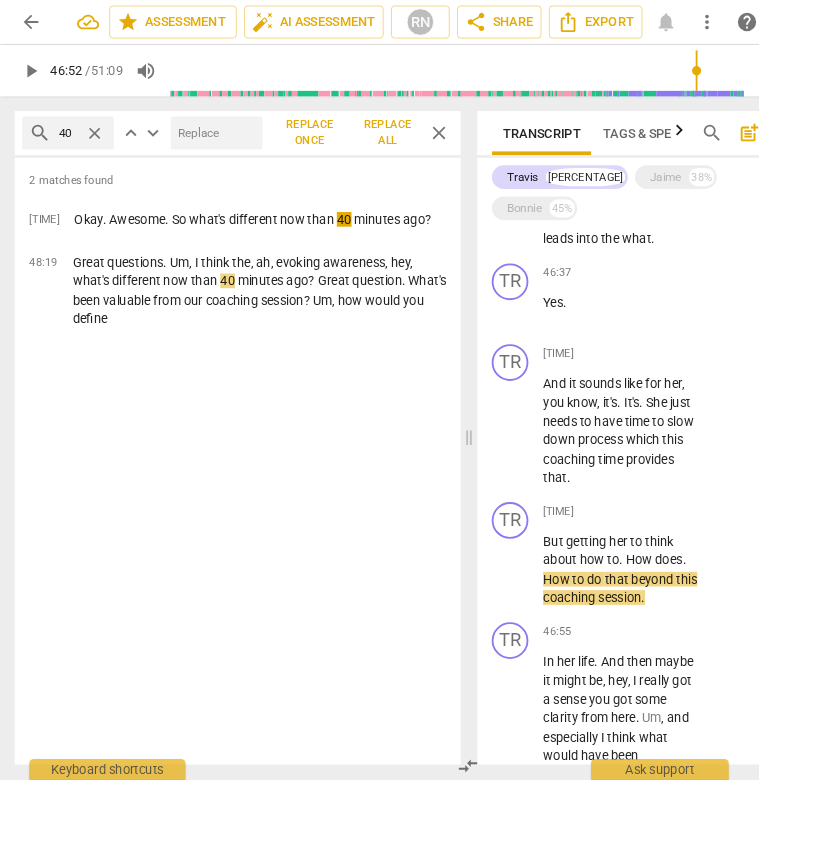 click on "matches found 34:30 Okay. Awesome. So what's different now than 40 minutes ago? 48:19 Great questions. Um, I think the, ah, evoking awareness, hey, what's different now than 40 minutes ago? Great question. What's been valuable from our coaching session? Um, how would you define" at bounding box center [259, 502] 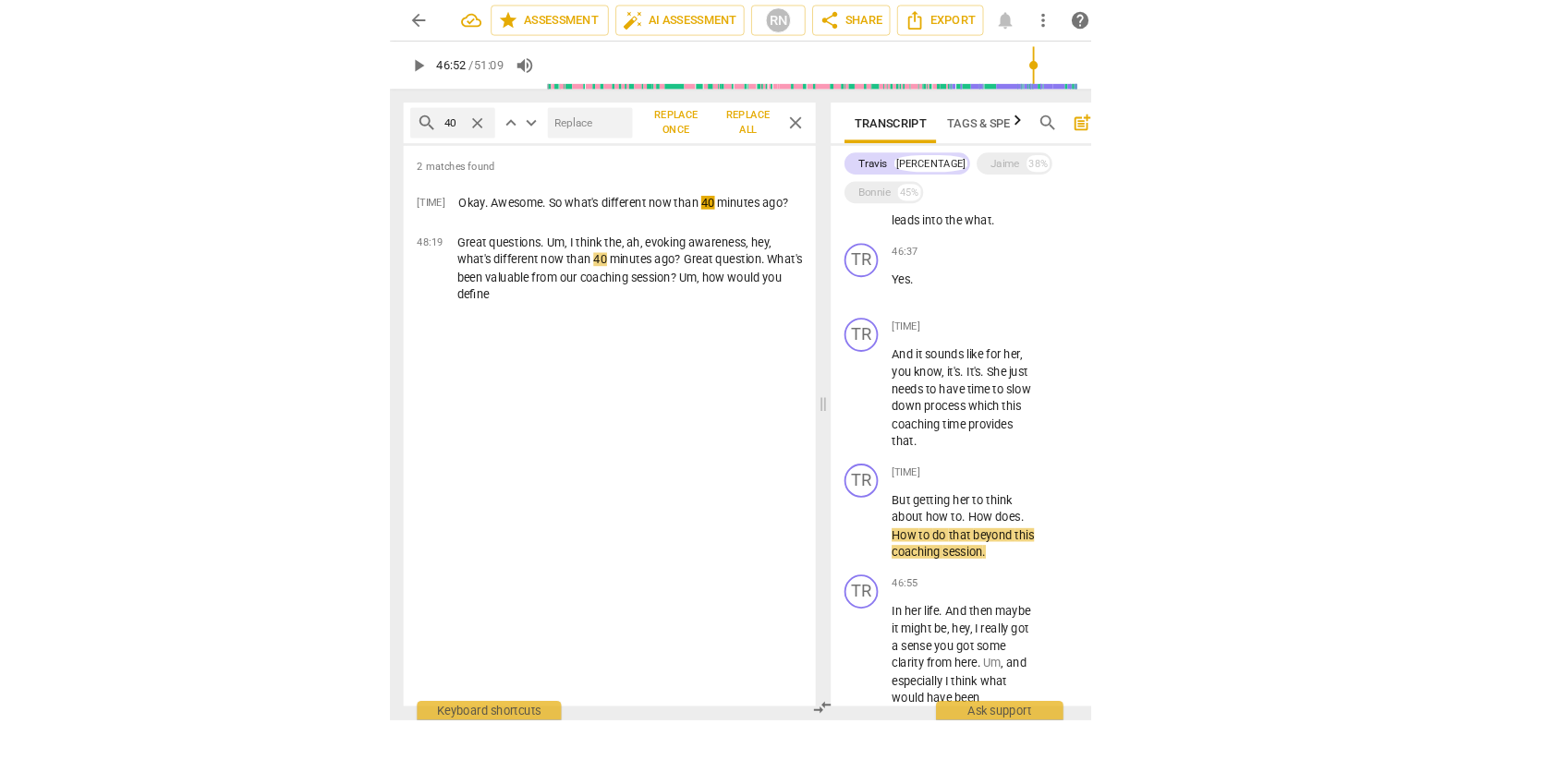 scroll, scrollTop: 3222, scrollLeft: 0, axis: vertical 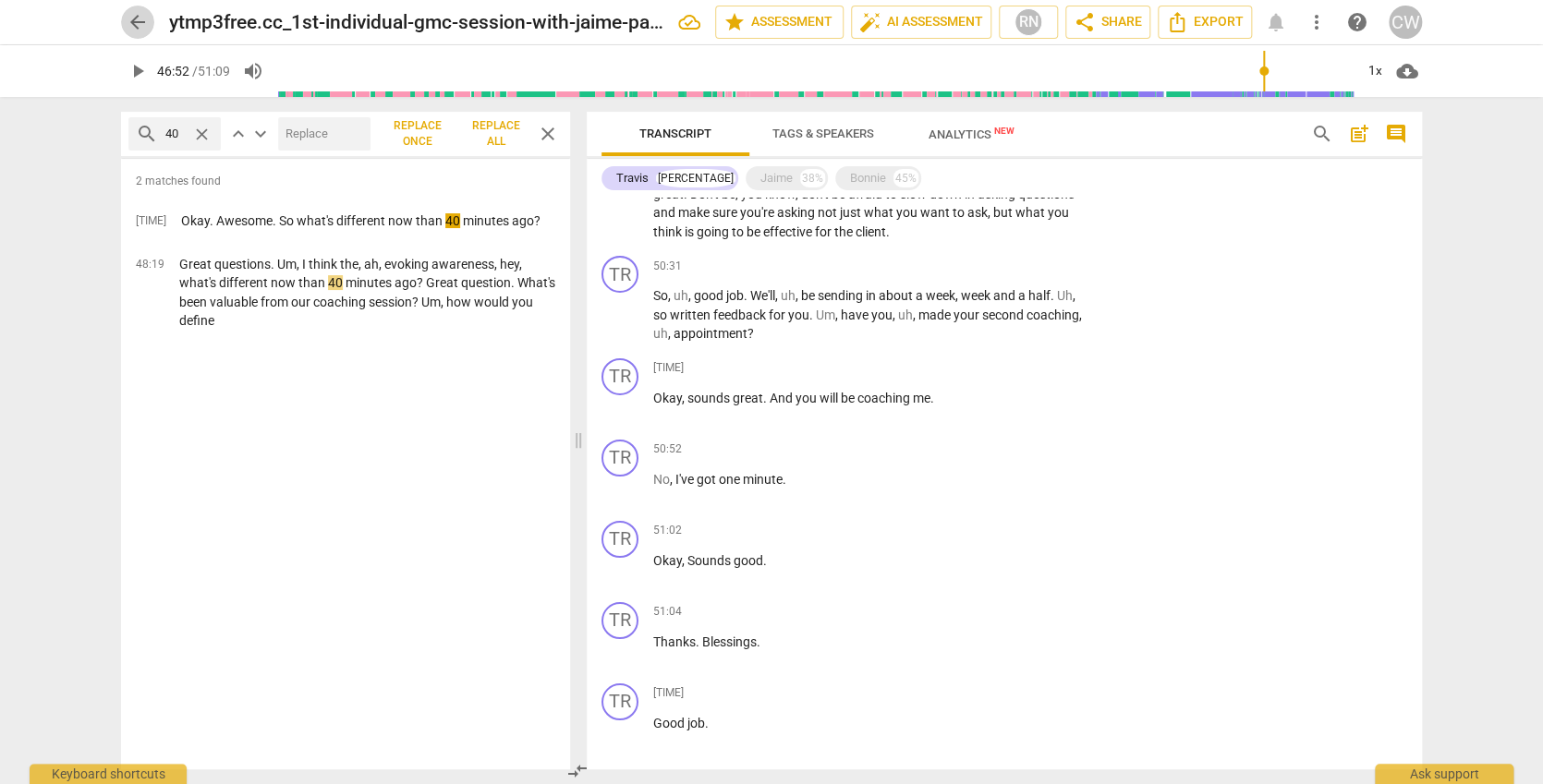 click on "arrow_back" at bounding box center (138, 22) 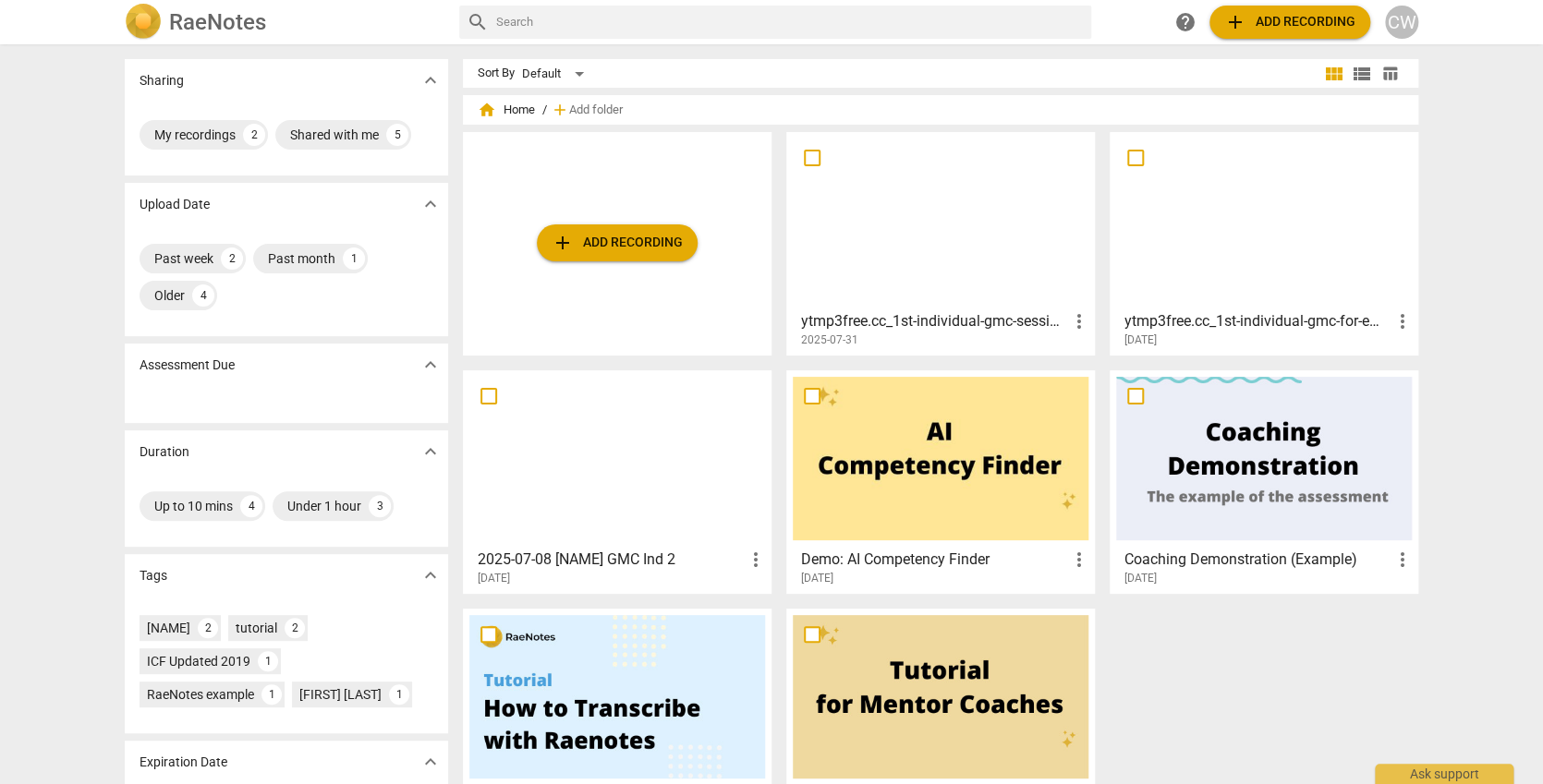 click on "more_vert" at bounding box center (1079, 321) 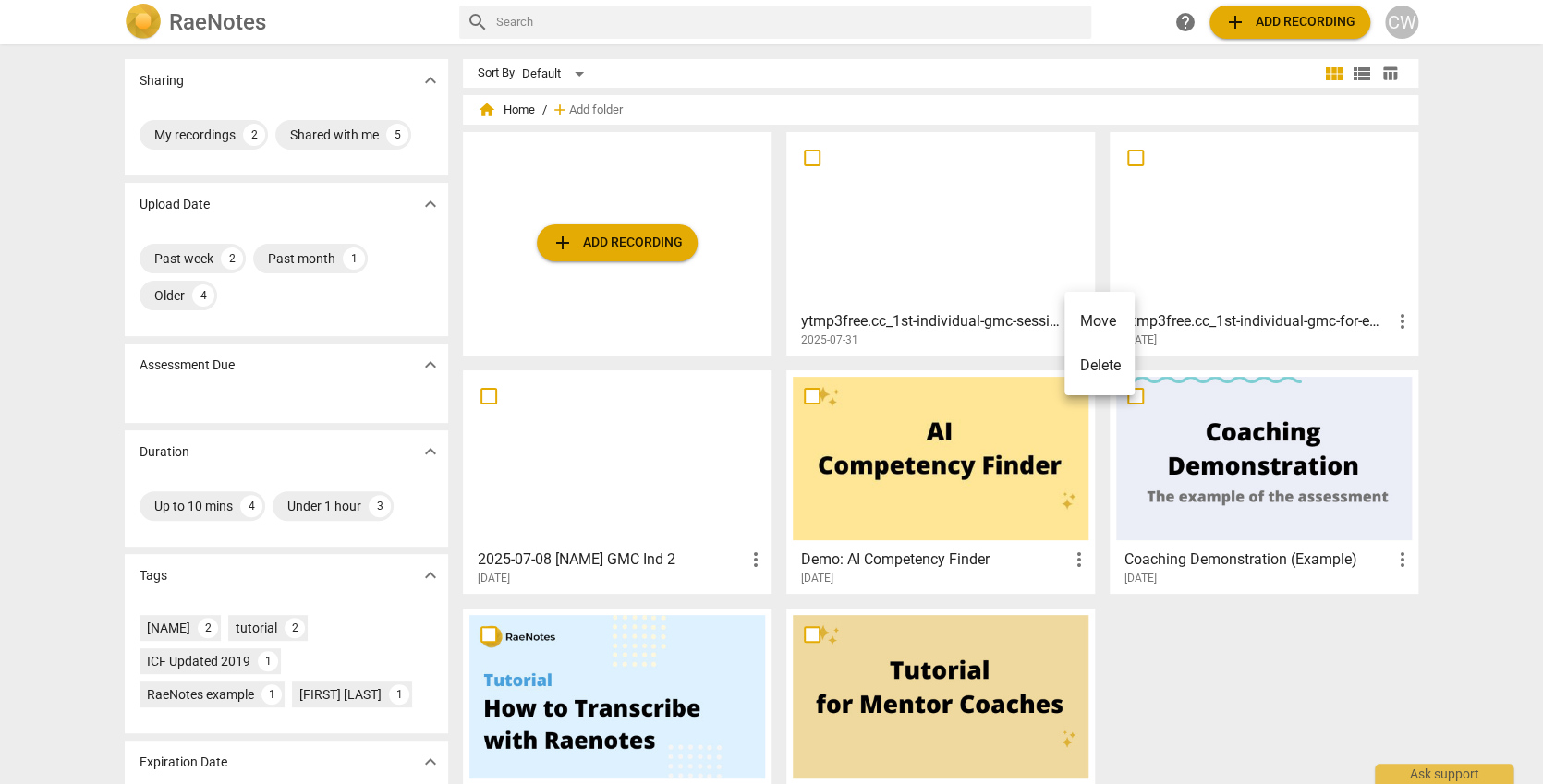 click on "Move" at bounding box center [1100, 321] 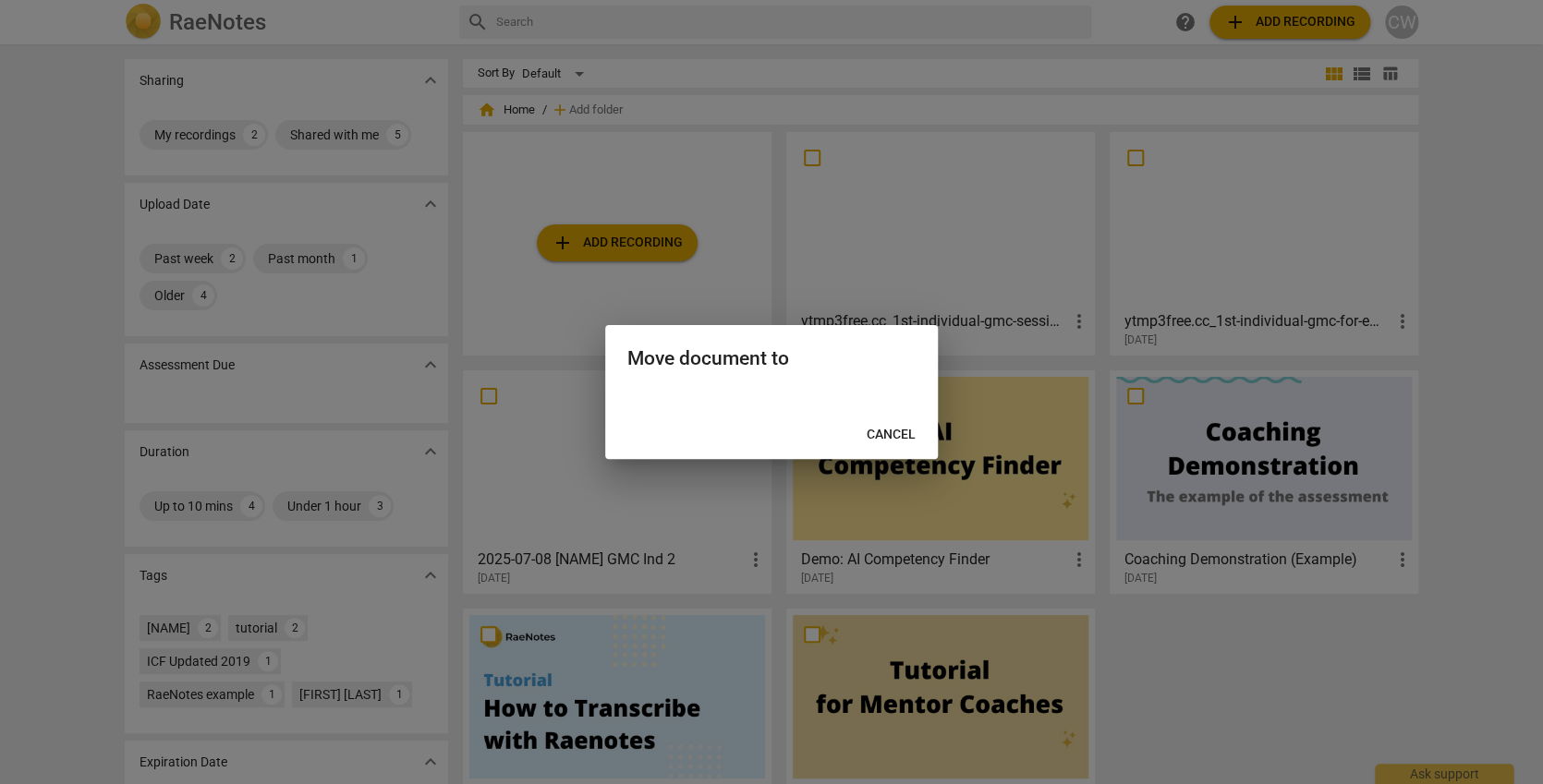 click on "Cancel" at bounding box center [891, 435] 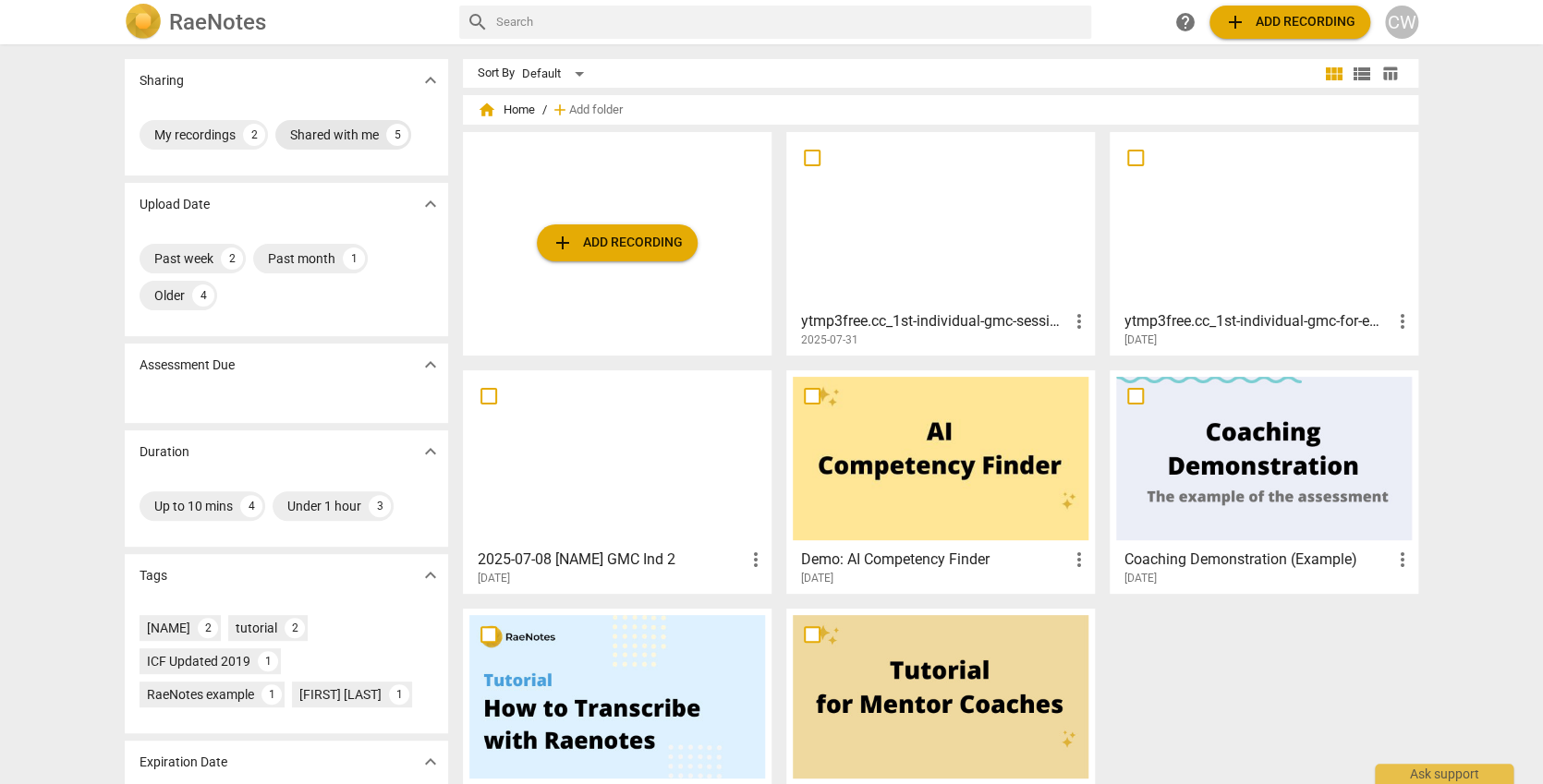 click on "Shared with me" at bounding box center (334, 135) 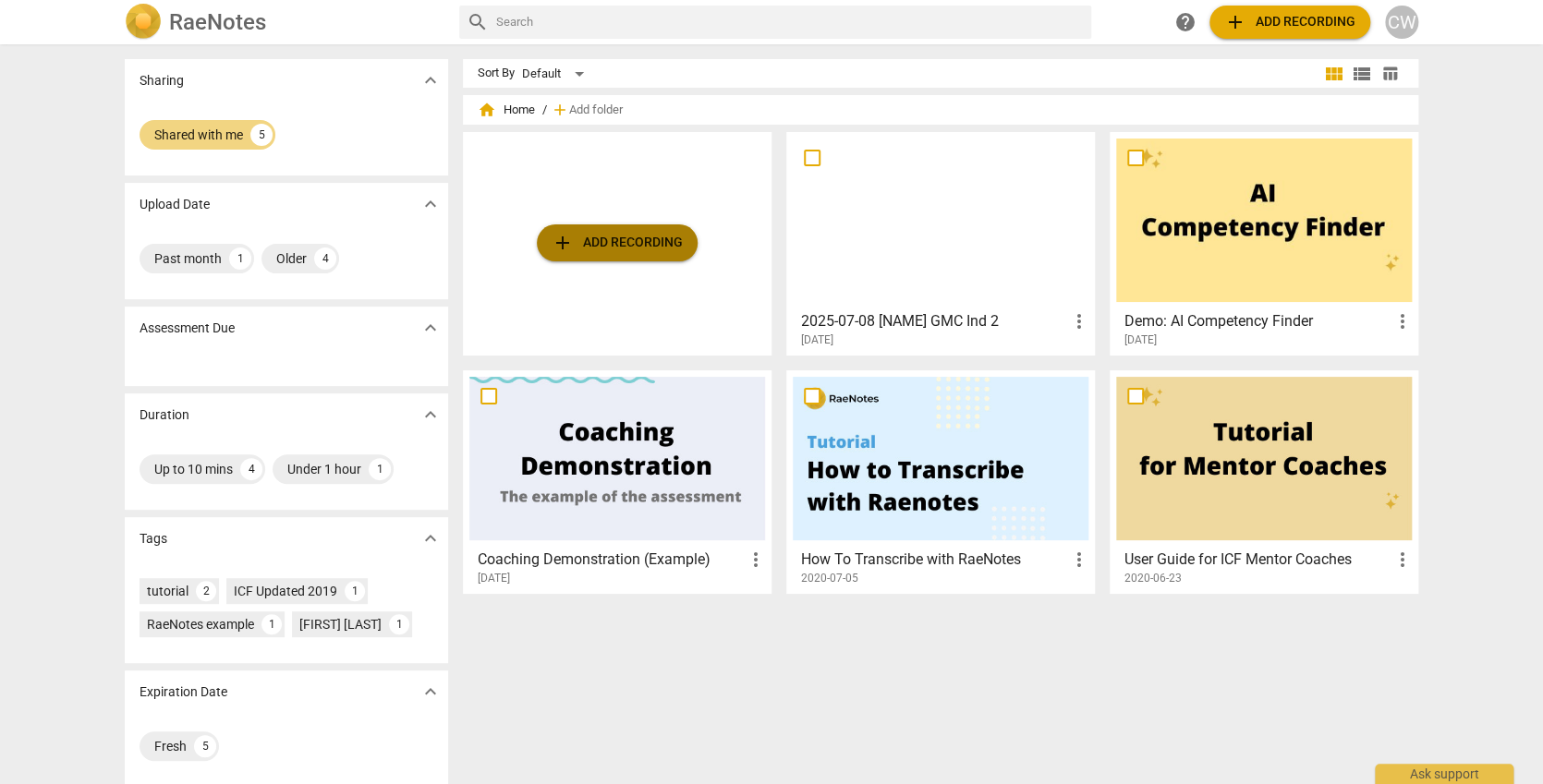 click on "add   Add recording" at bounding box center [617, 243] 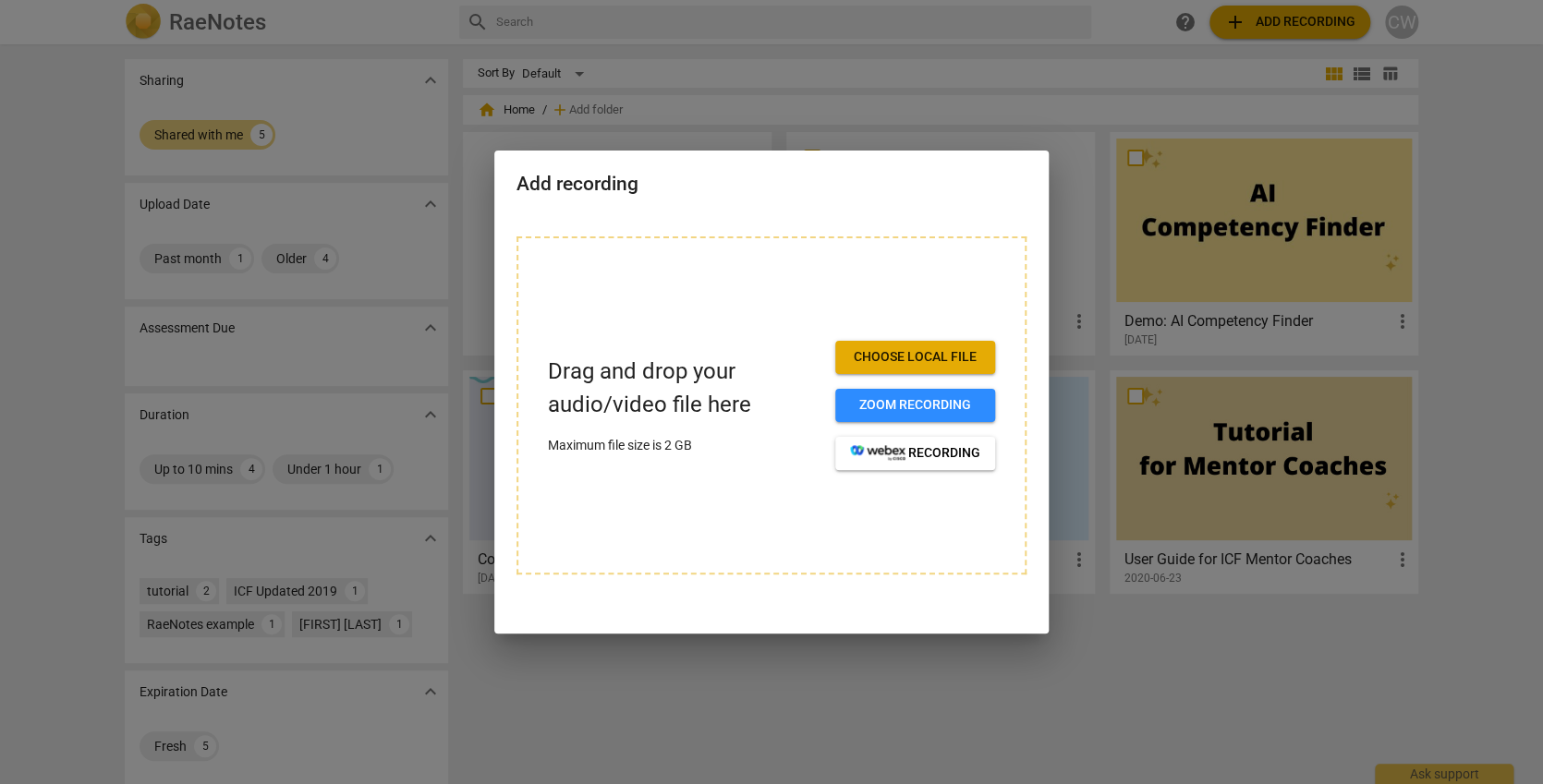 click on "Choose local file" at bounding box center (915, 357) 